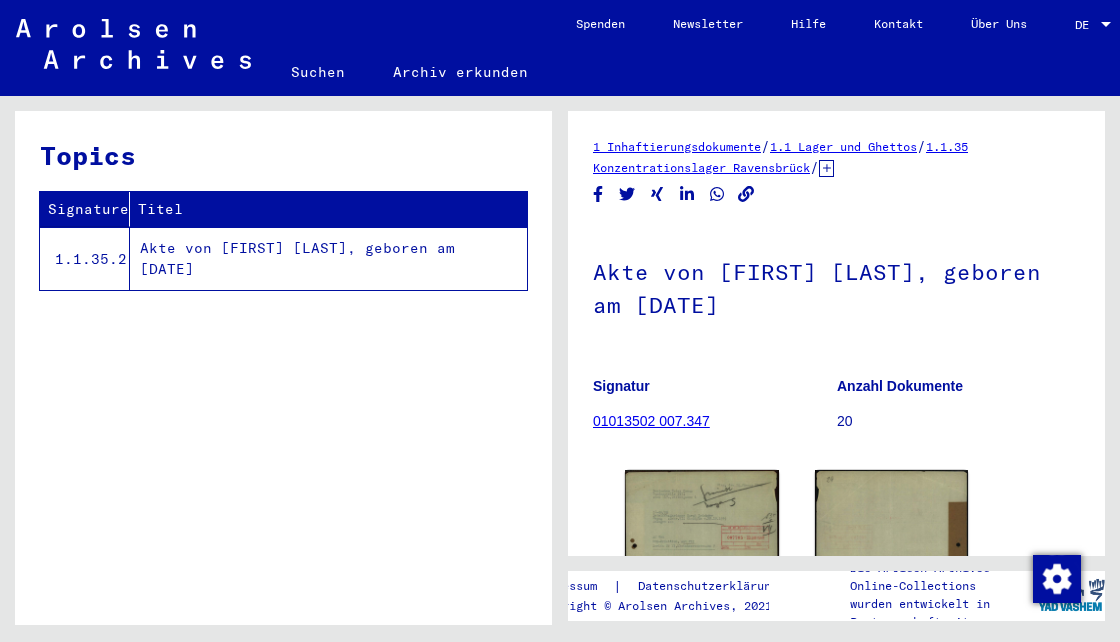 scroll, scrollTop: 0, scrollLeft: 0, axis: both 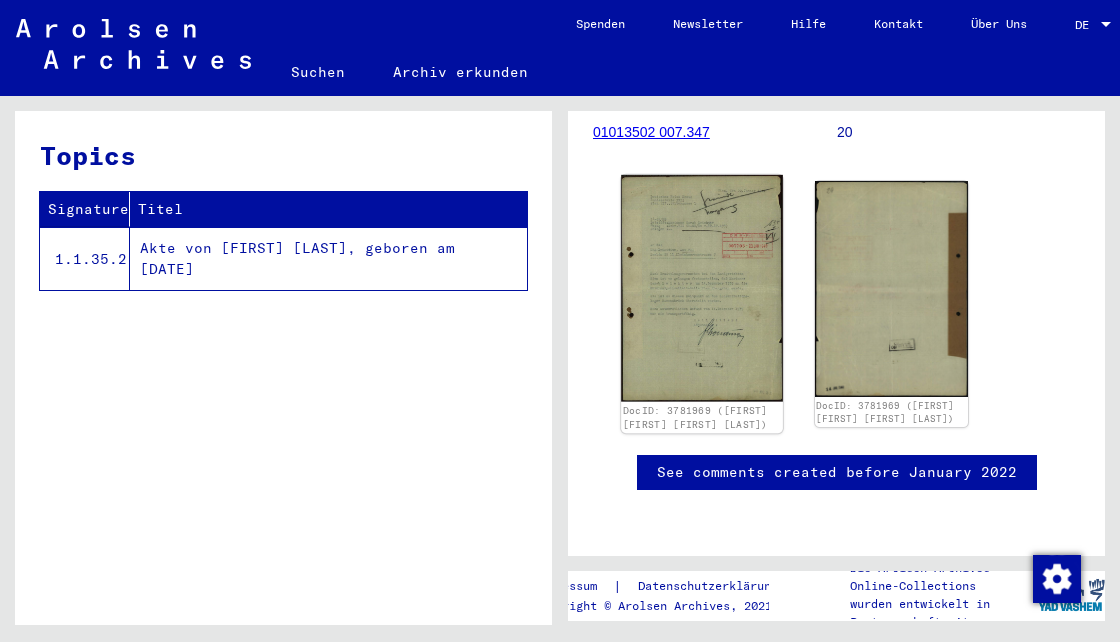click 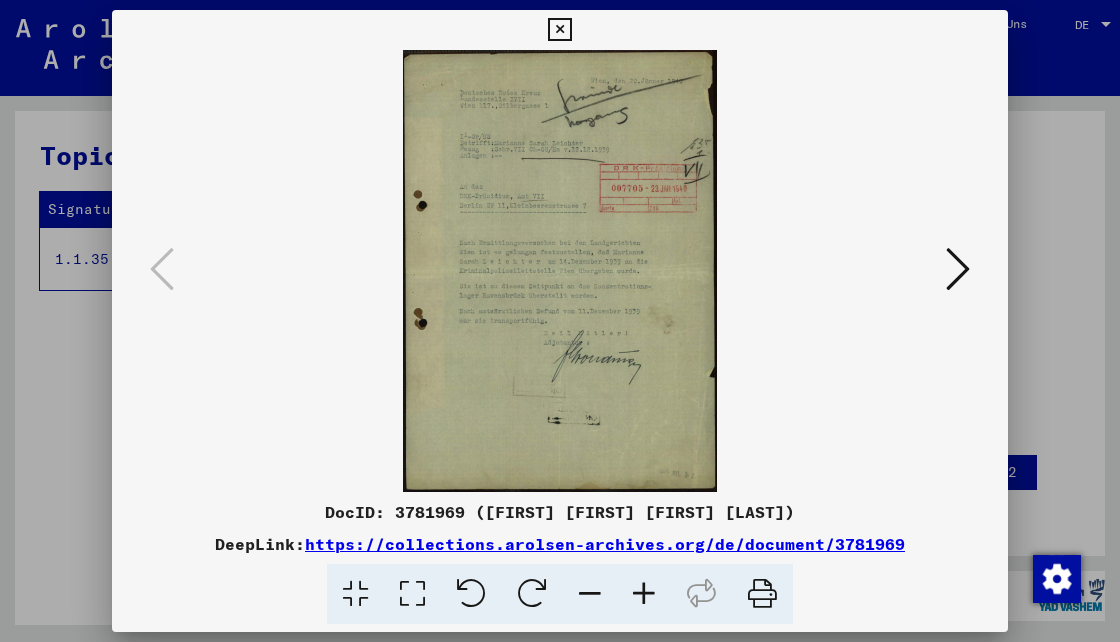 click on "https://collections.arolsen-archives.org/de/document/3781969" at bounding box center (605, 544) 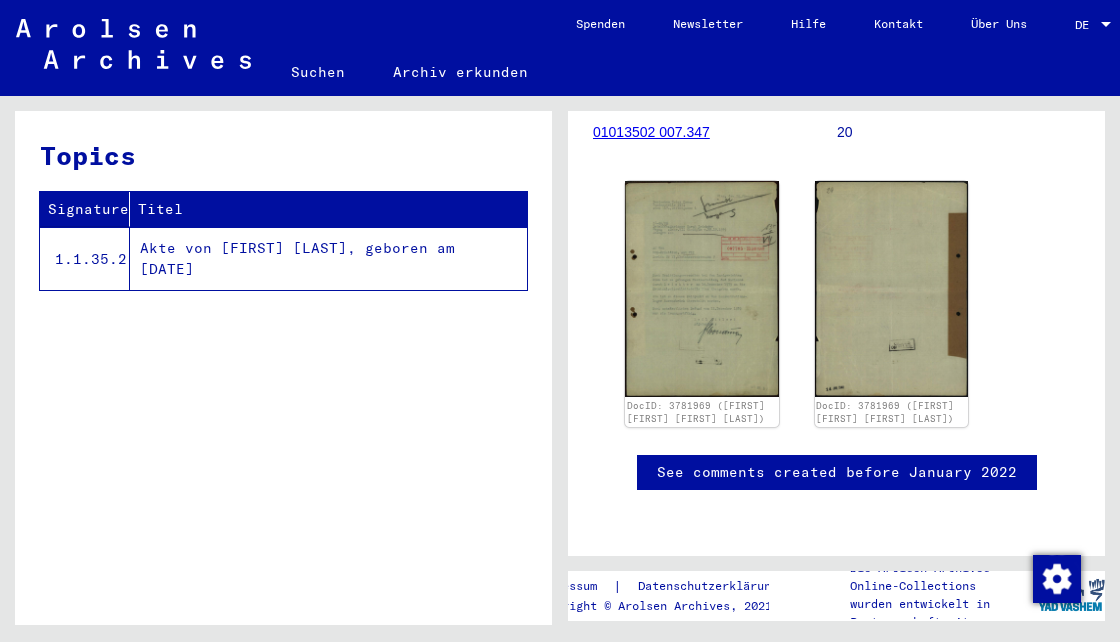 click on "Suchen" 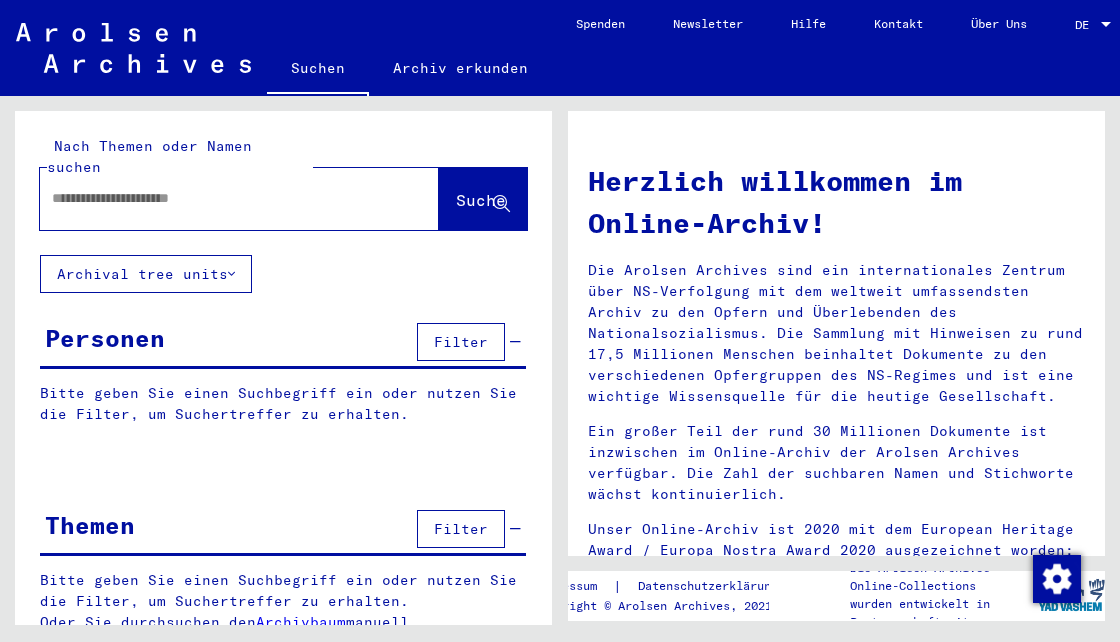 click 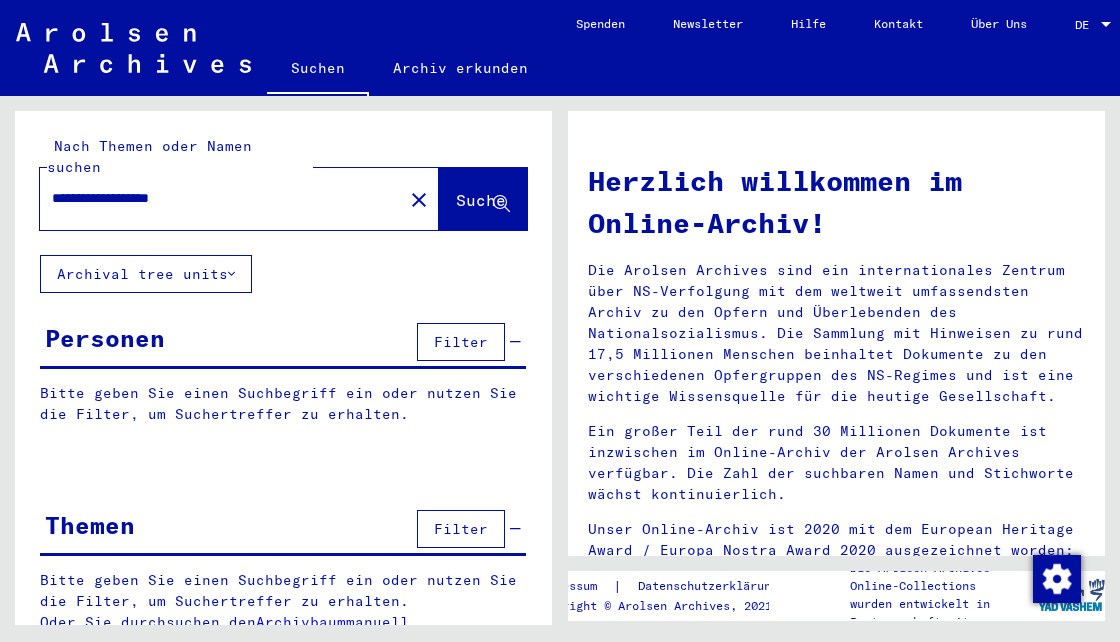 type on "**********" 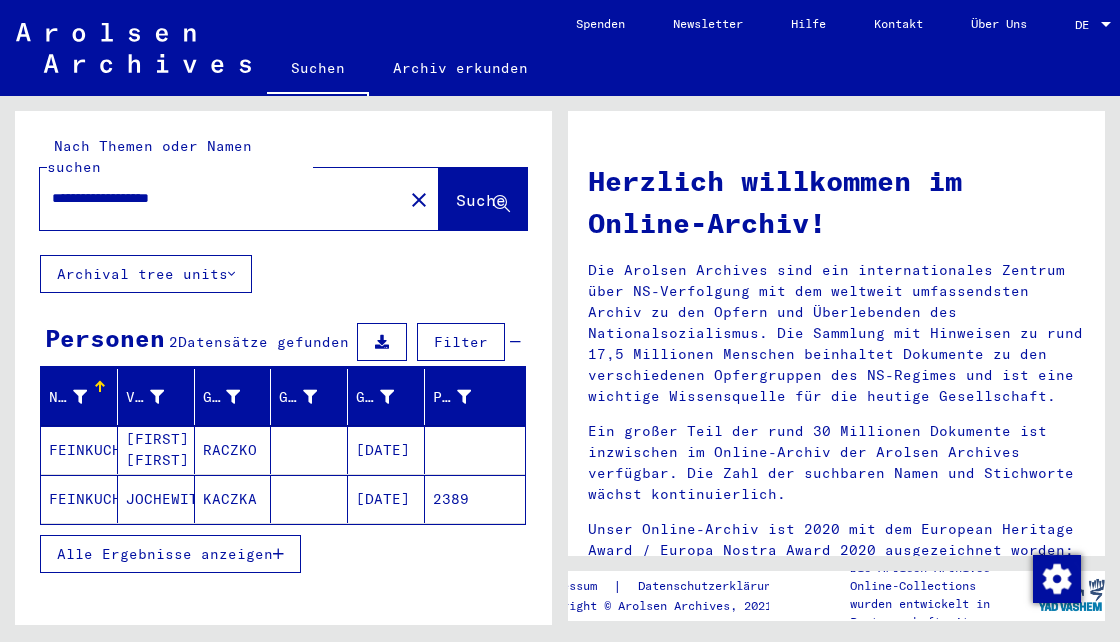 click on "[FIRST] [FIRST] [FIRST] [FIRST]" at bounding box center [156, 499] 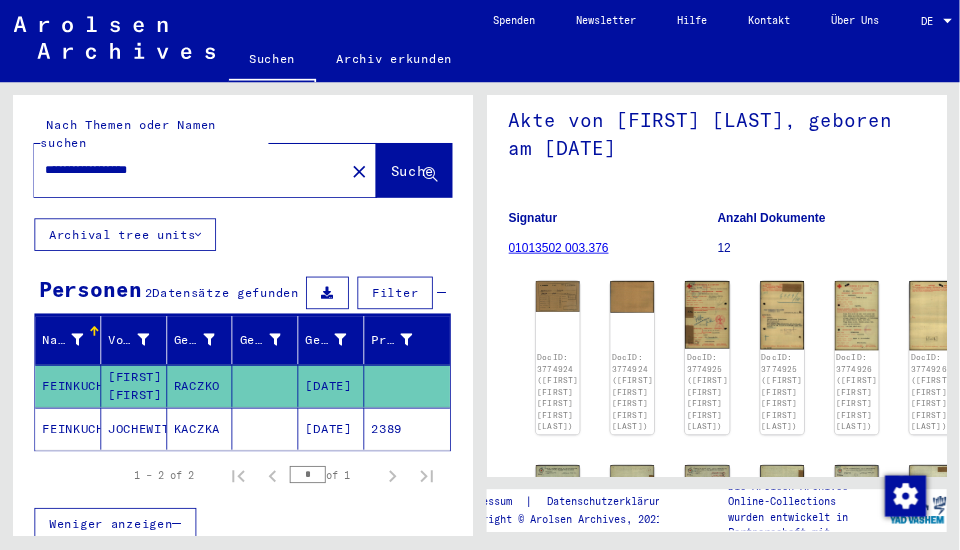 scroll, scrollTop: 133, scrollLeft: 0, axis: vertical 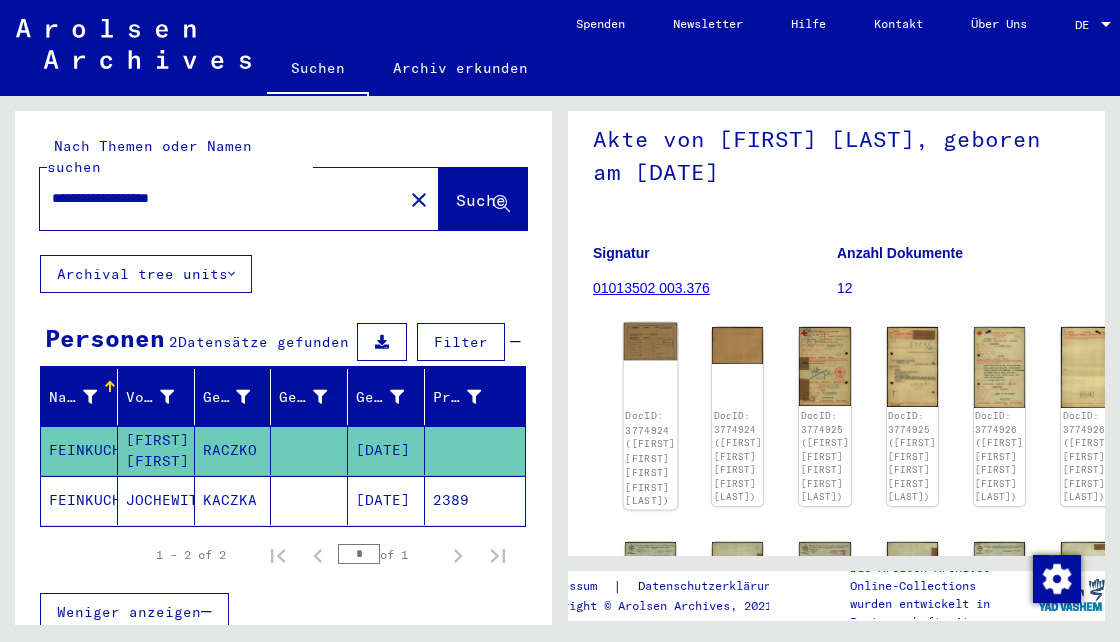 click 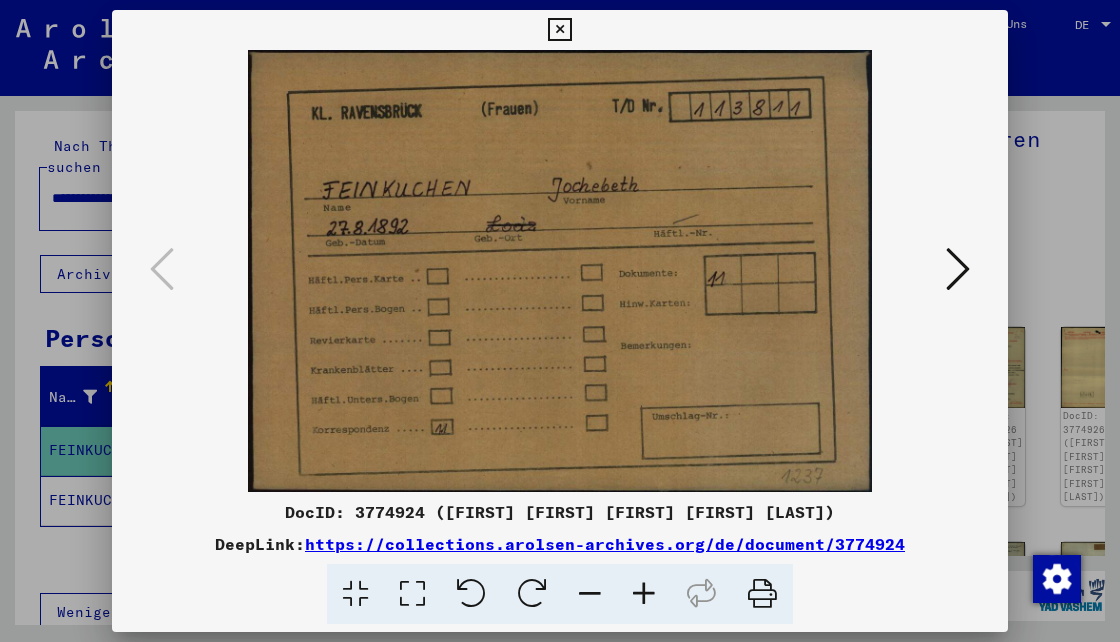 click at bounding box center (958, 269) 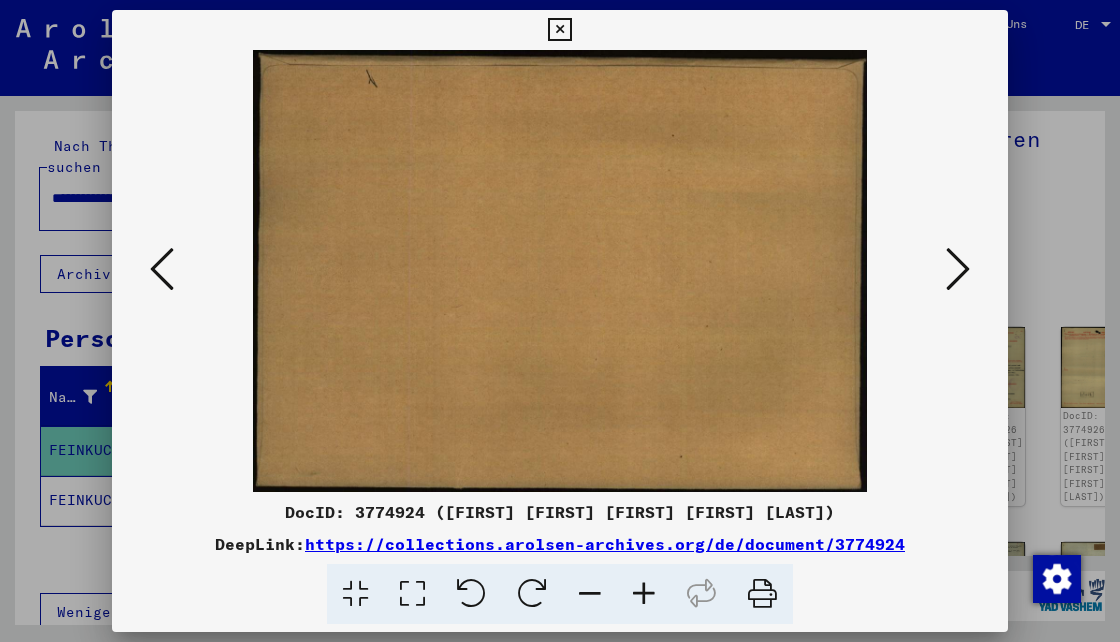 click at bounding box center [958, 269] 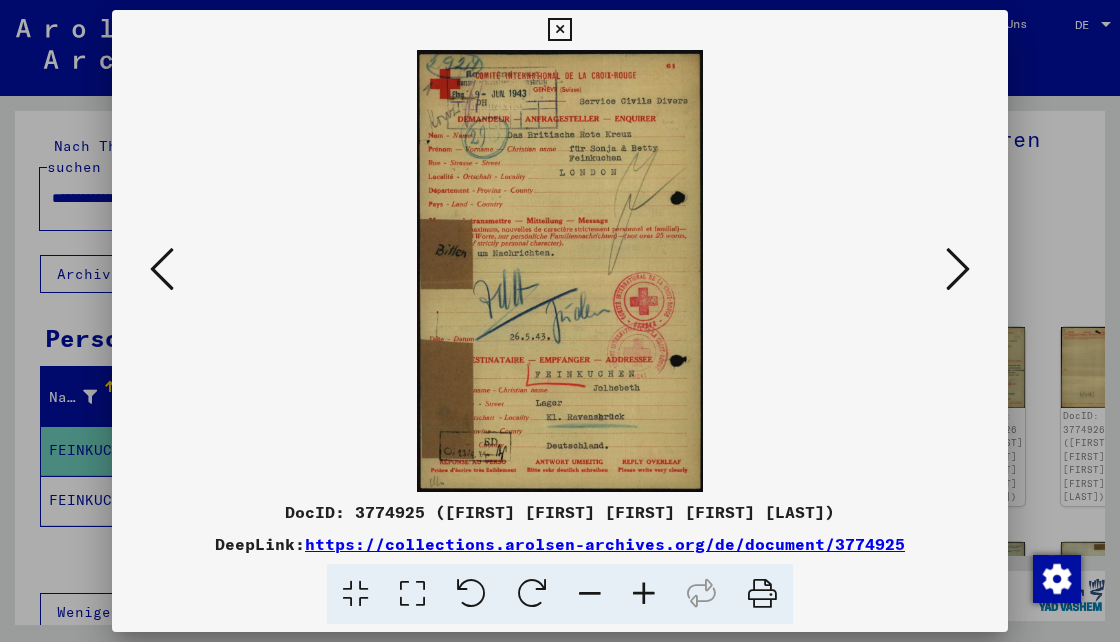 click at bounding box center (559, 30) 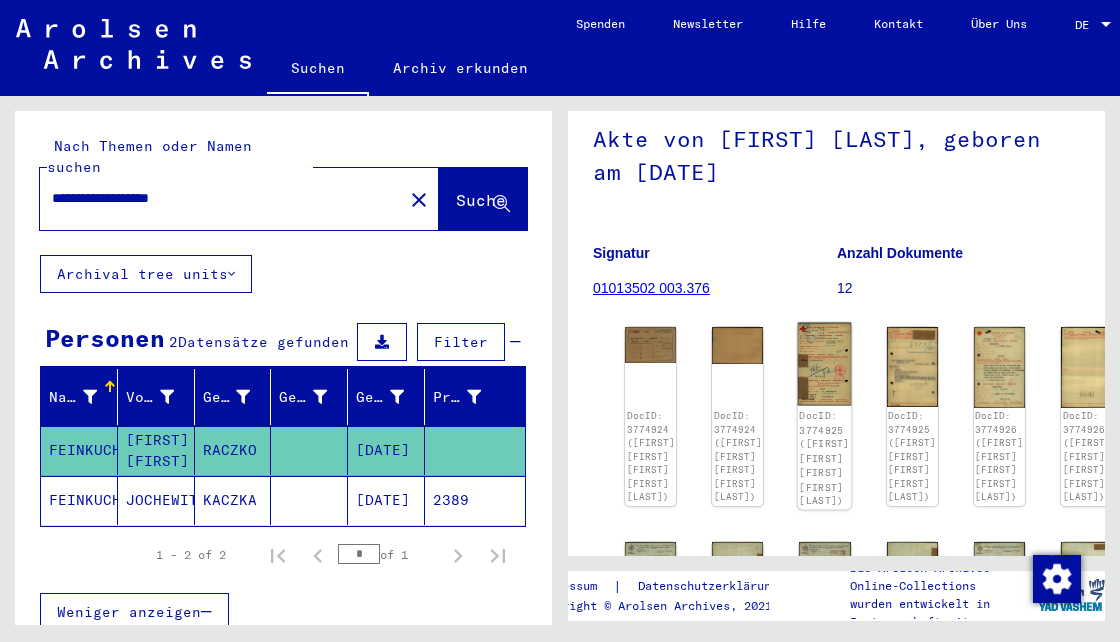 click 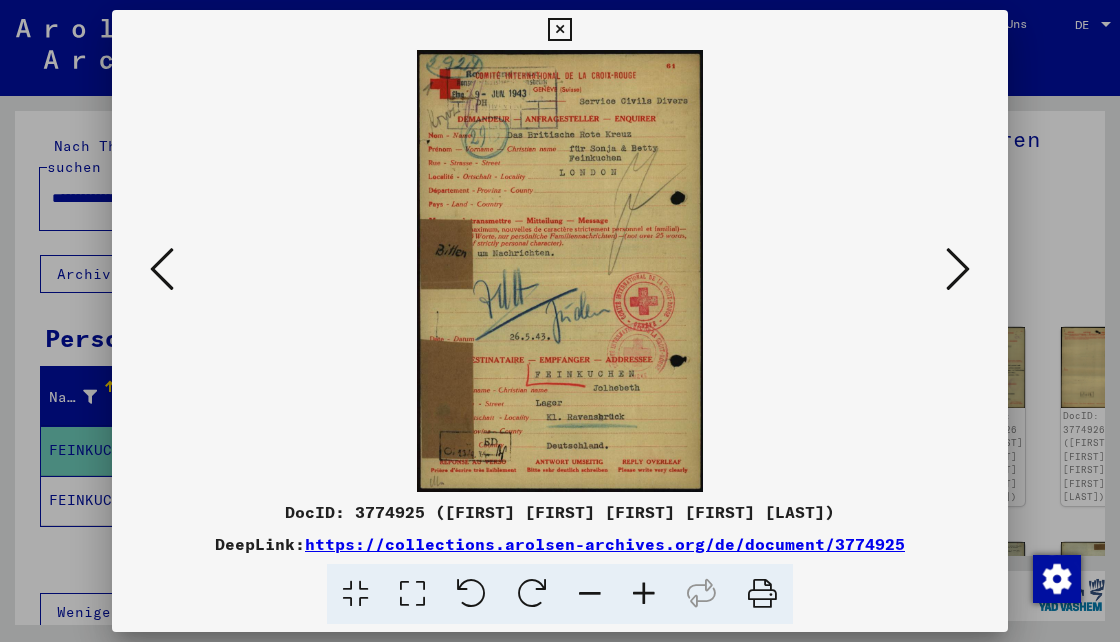 click at bounding box center (560, 271) 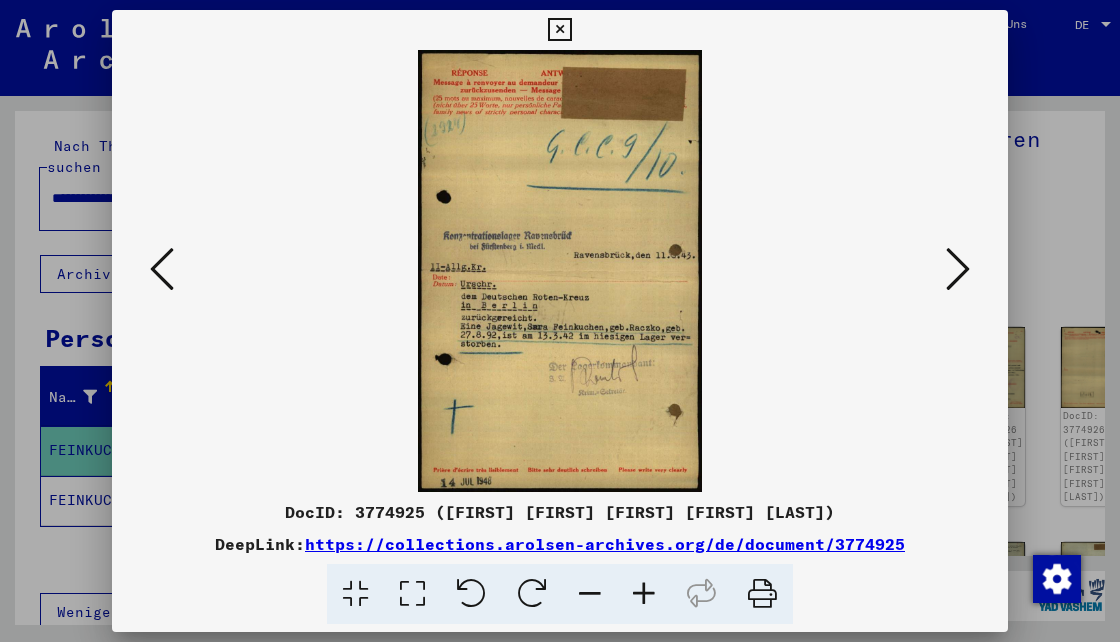 click at bounding box center (162, 269) 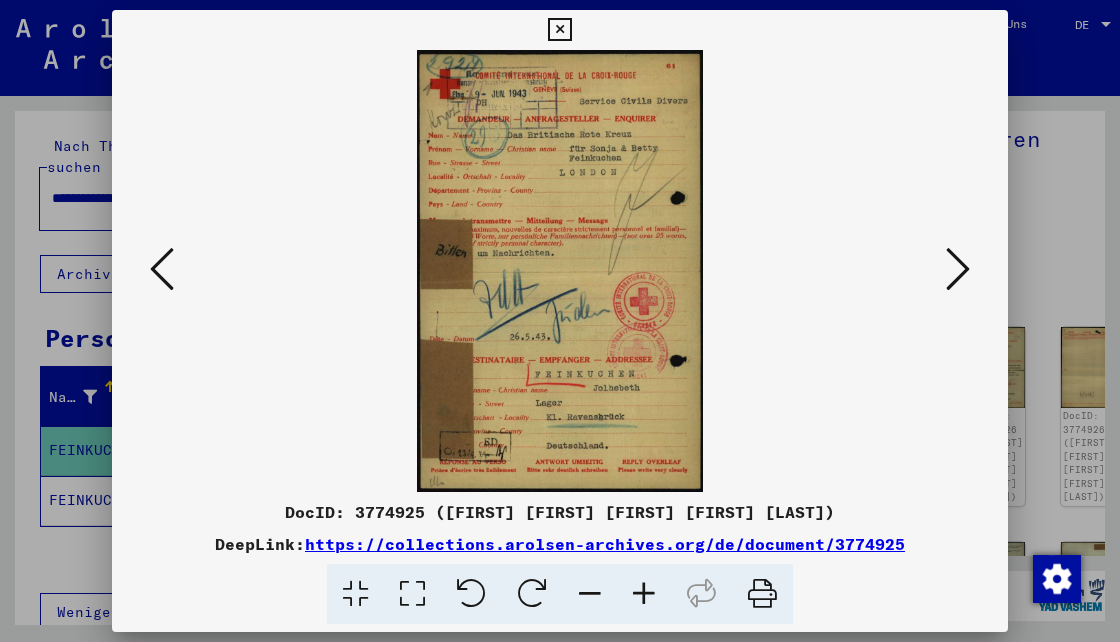 click at bounding box center [958, 269] 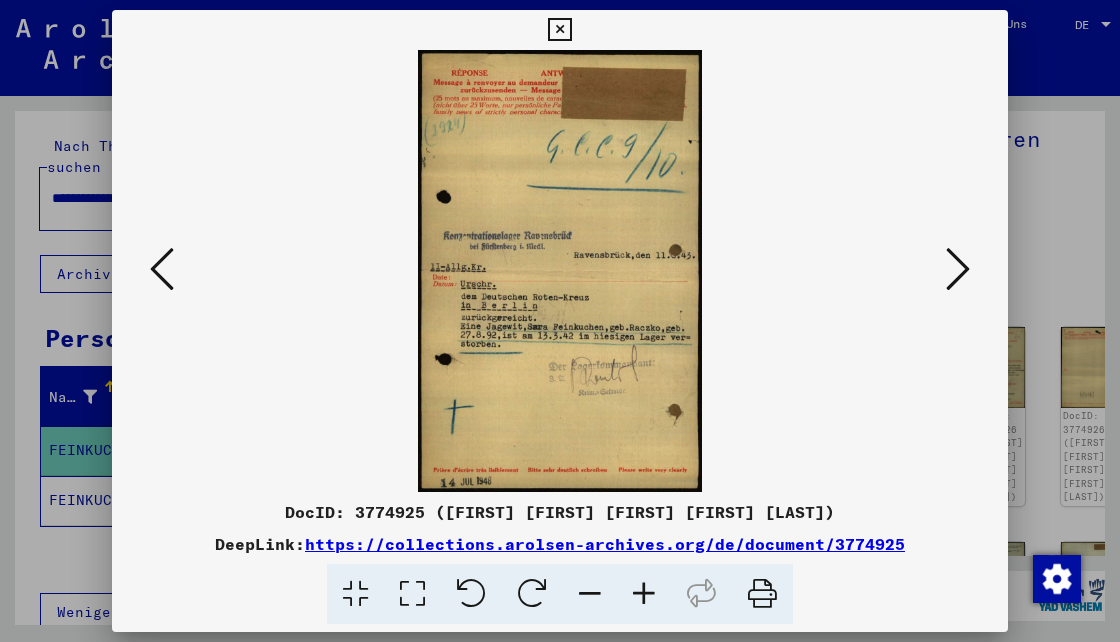 click at bounding box center (958, 269) 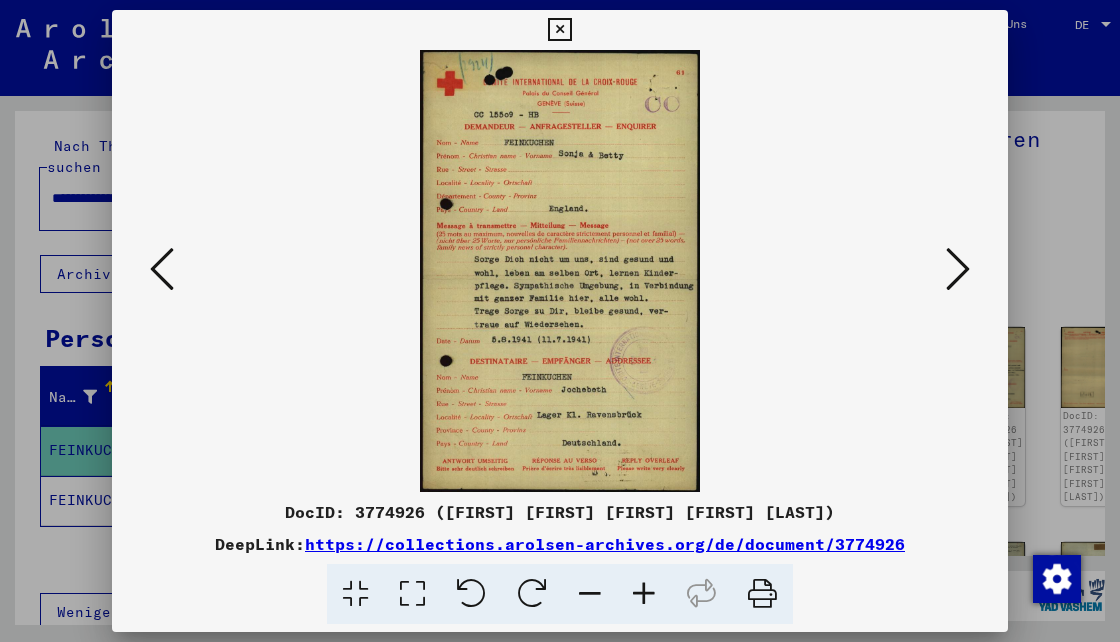 click at bounding box center [560, 271] 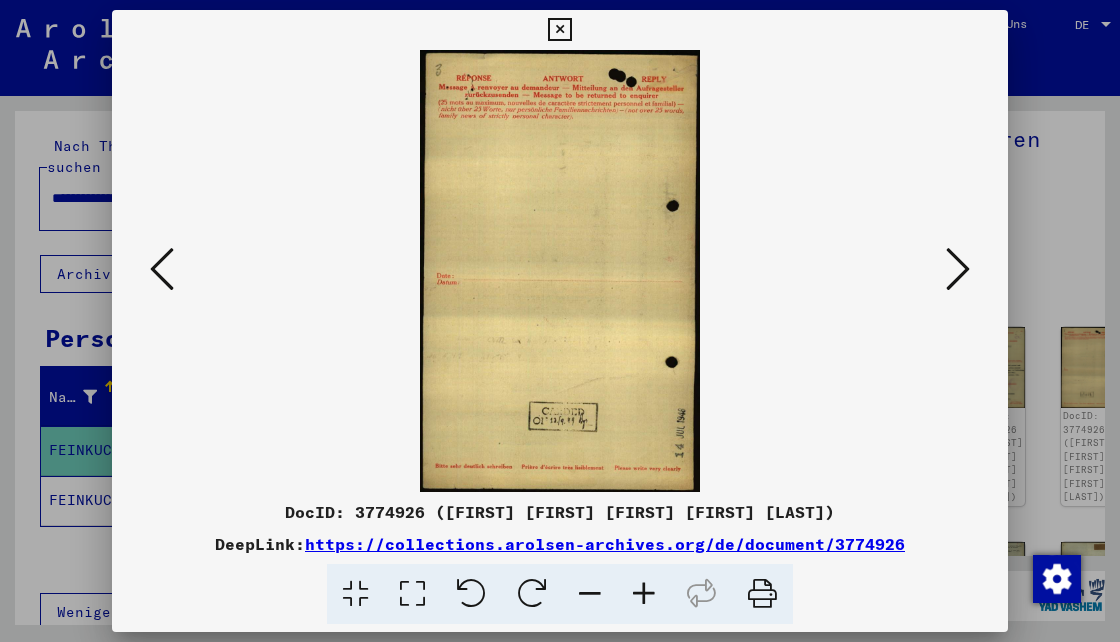 click at bounding box center (958, 269) 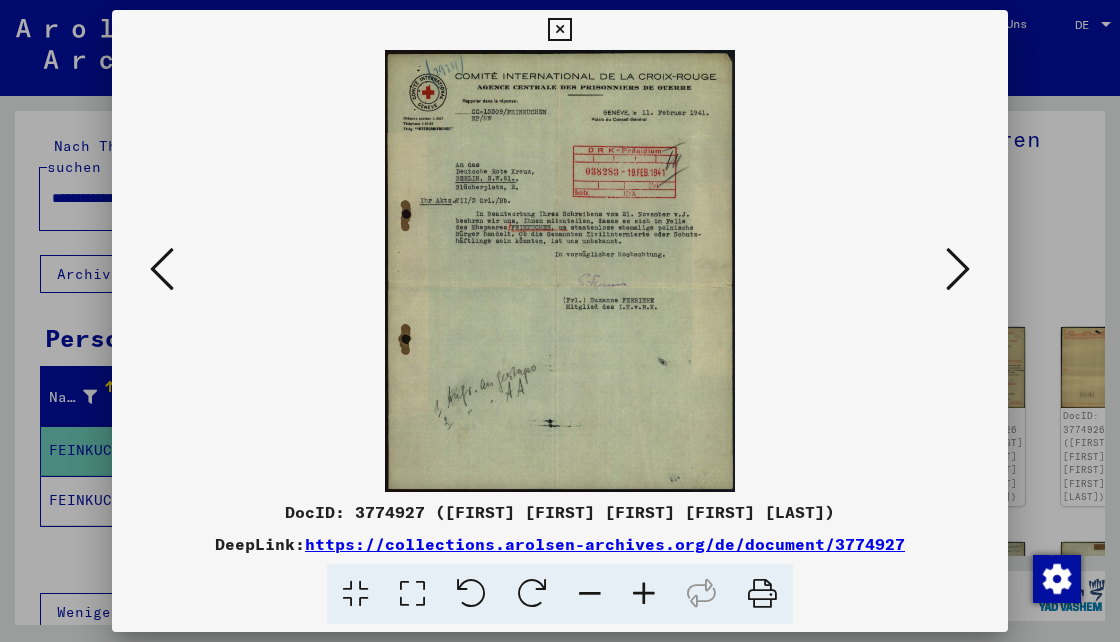 click at bounding box center [958, 269] 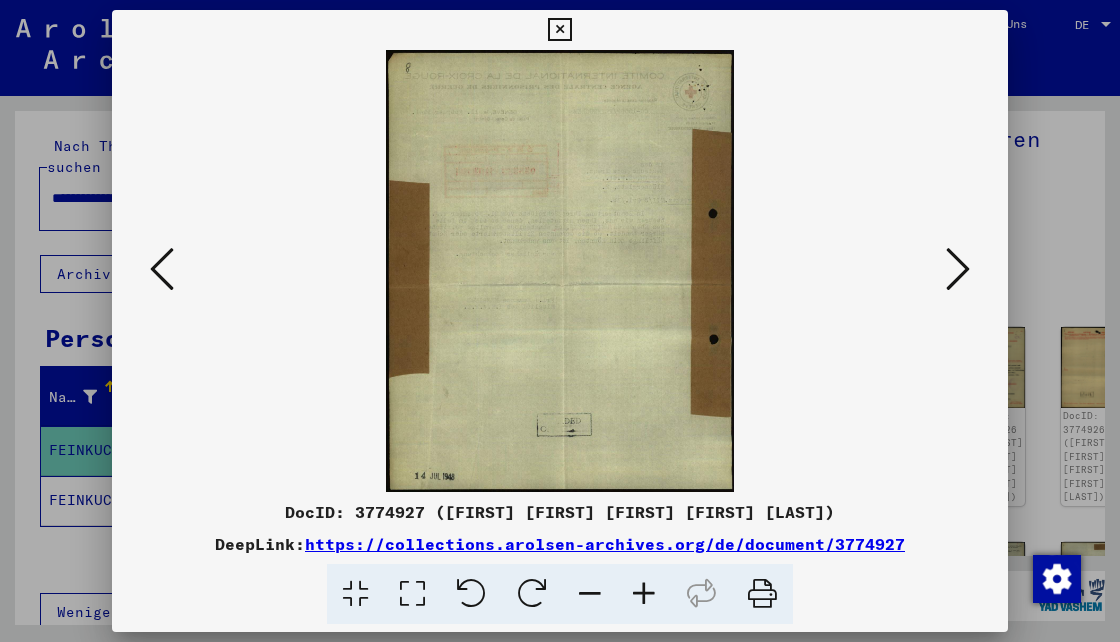 click at bounding box center (958, 269) 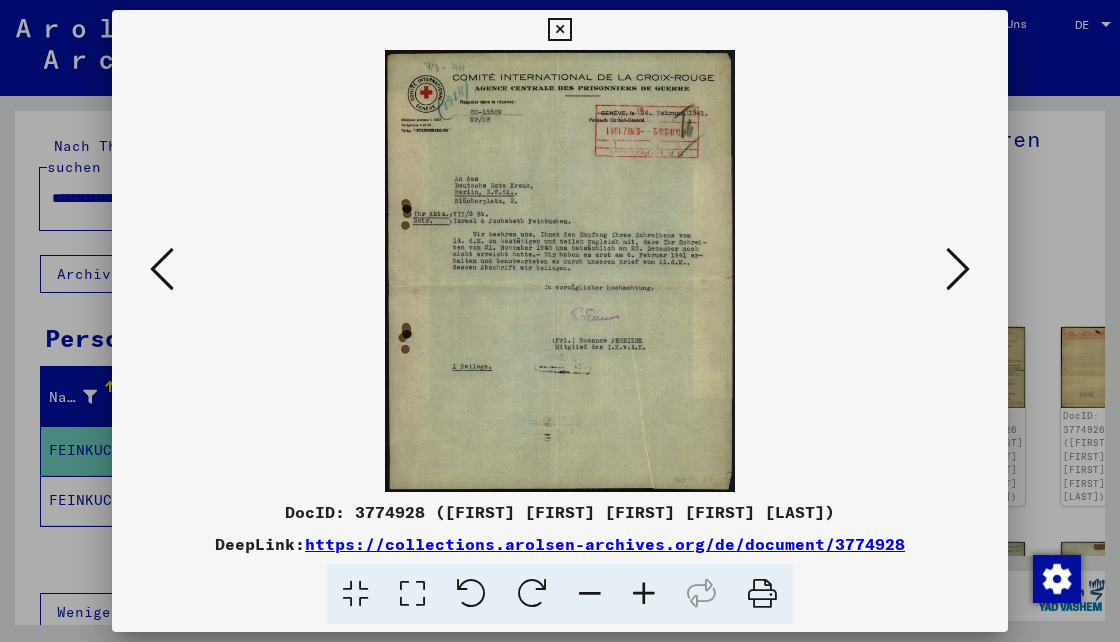 click at bounding box center (958, 269) 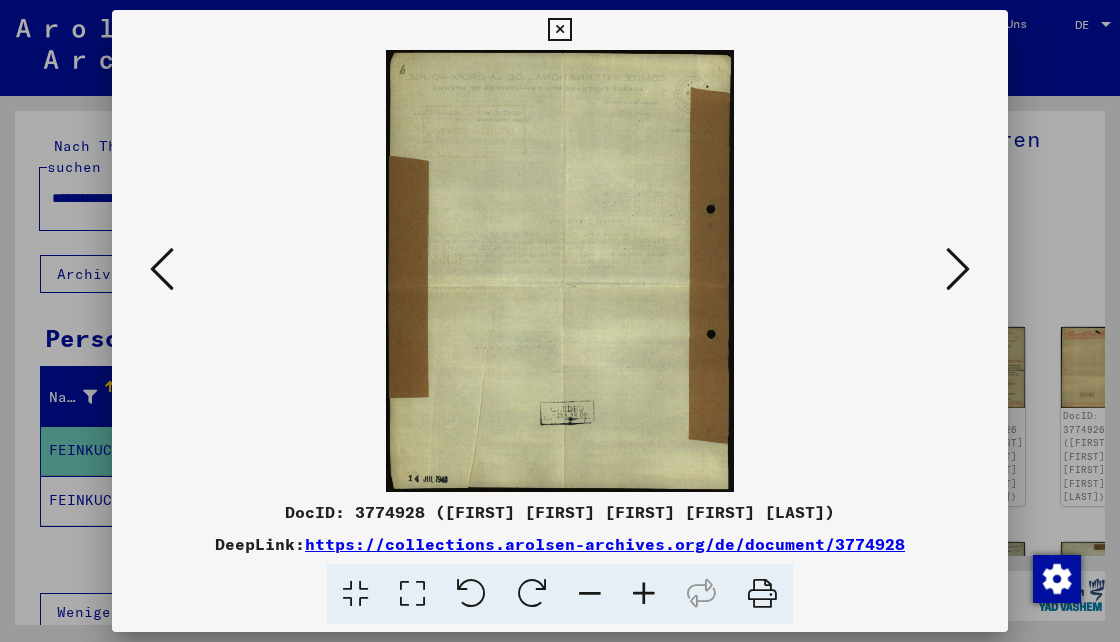 click at bounding box center (958, 269) 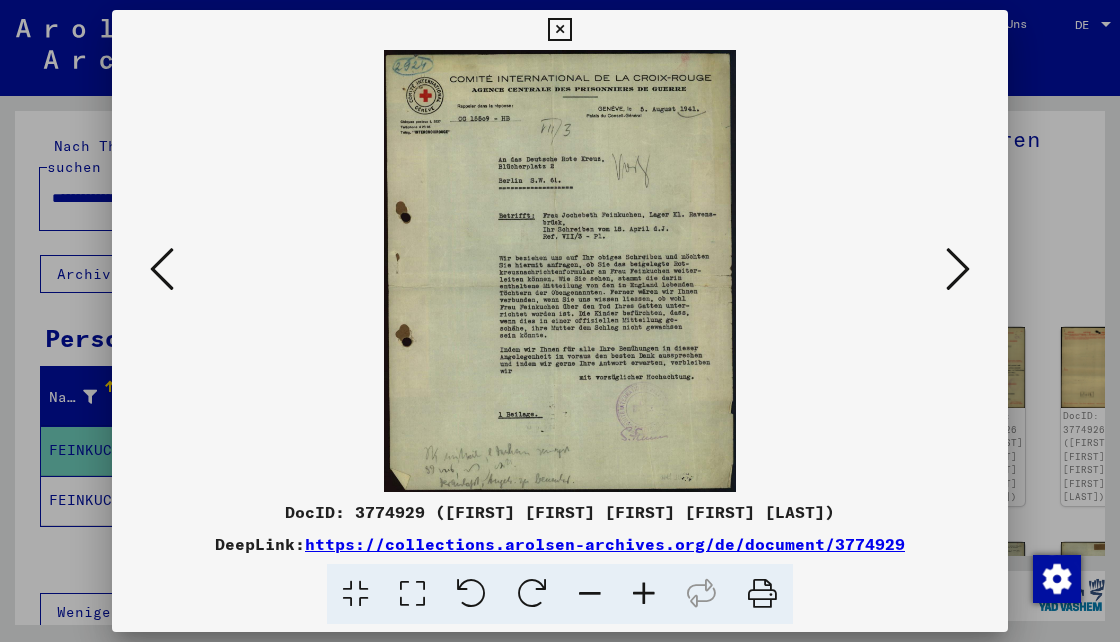 click at bounding box center [560, 271] 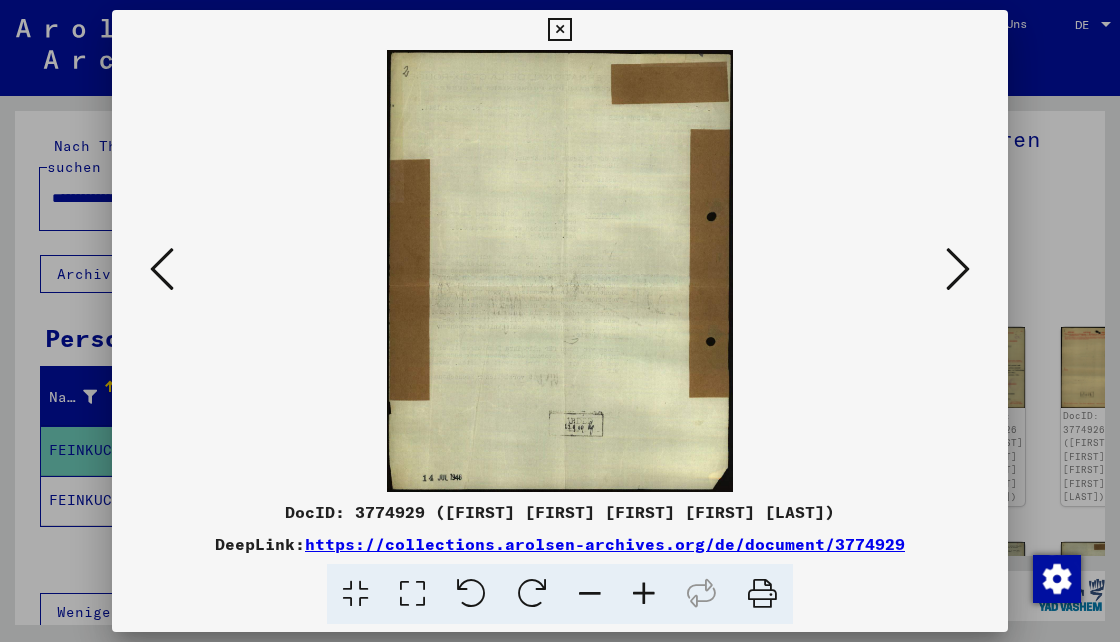 click at bounding box center [958, 269] 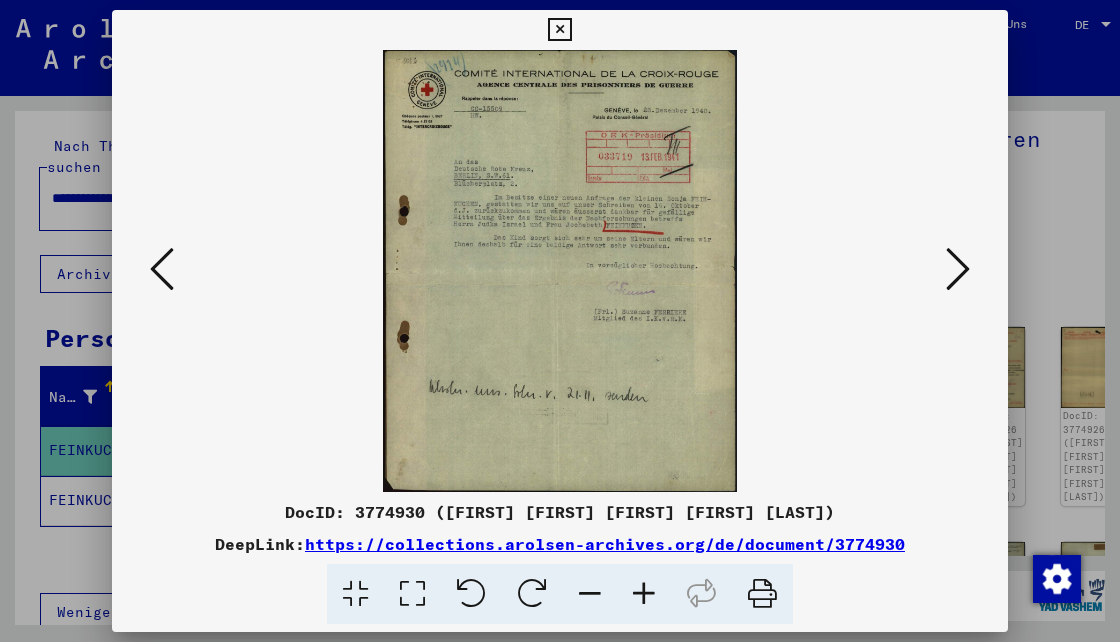 click at bounding box center (560, 271) 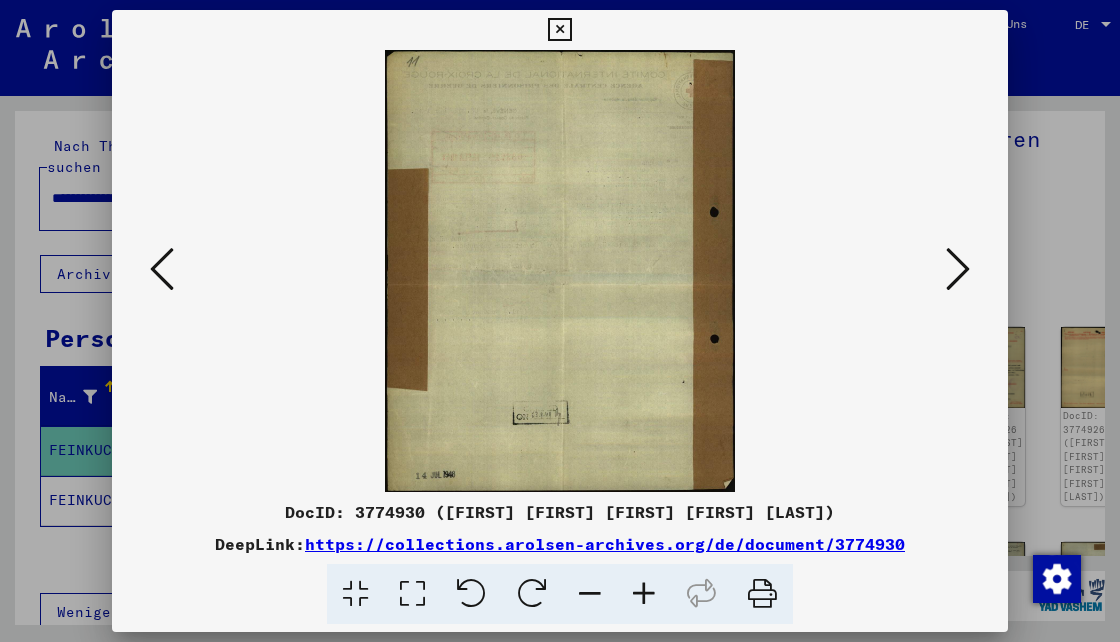 click at bounding box center [958, 269] 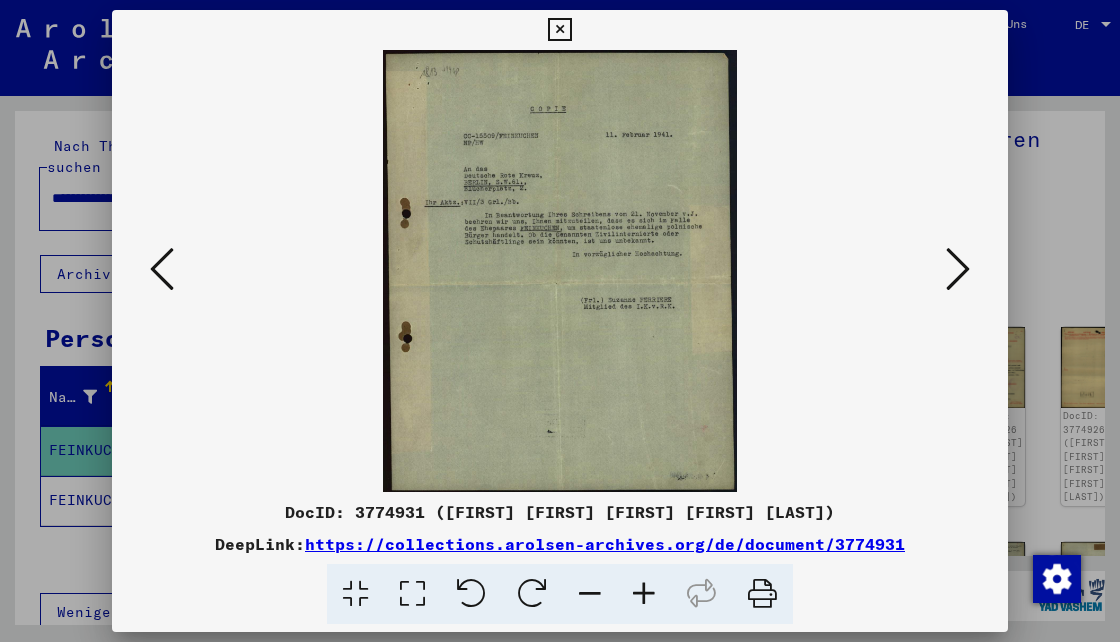 click at bounding box center (958, 269) 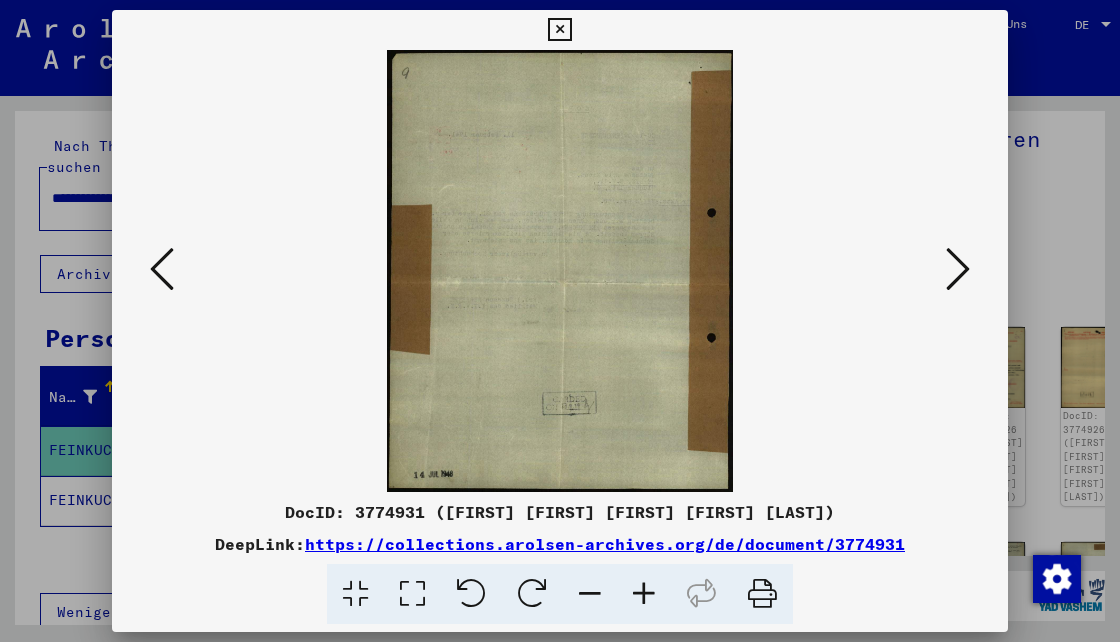 click at bounding box center (958, 269) 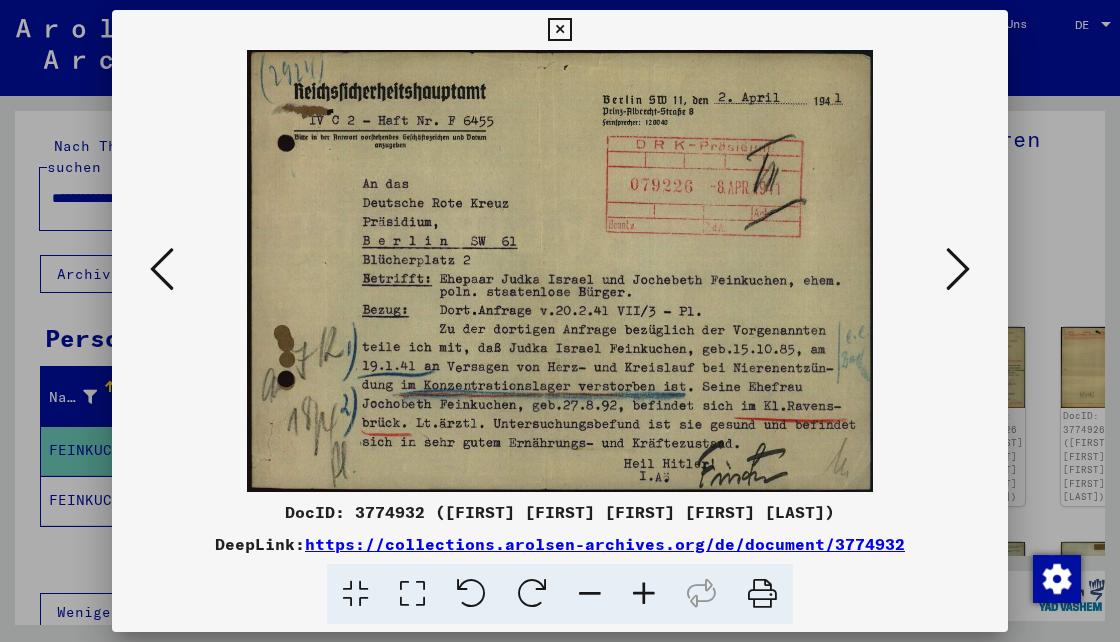 drag, startPoint x: 917, startPoint y: 394, endPoint x: 924, endPoint y: 380, distance: 15.652476 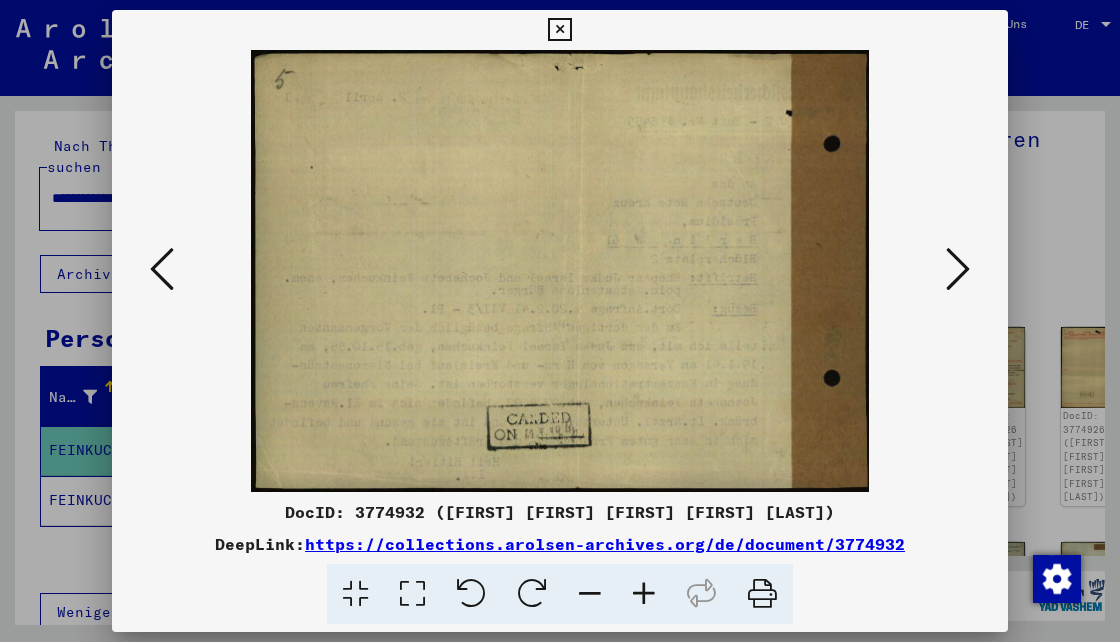 click at bounding box center [958, 269] 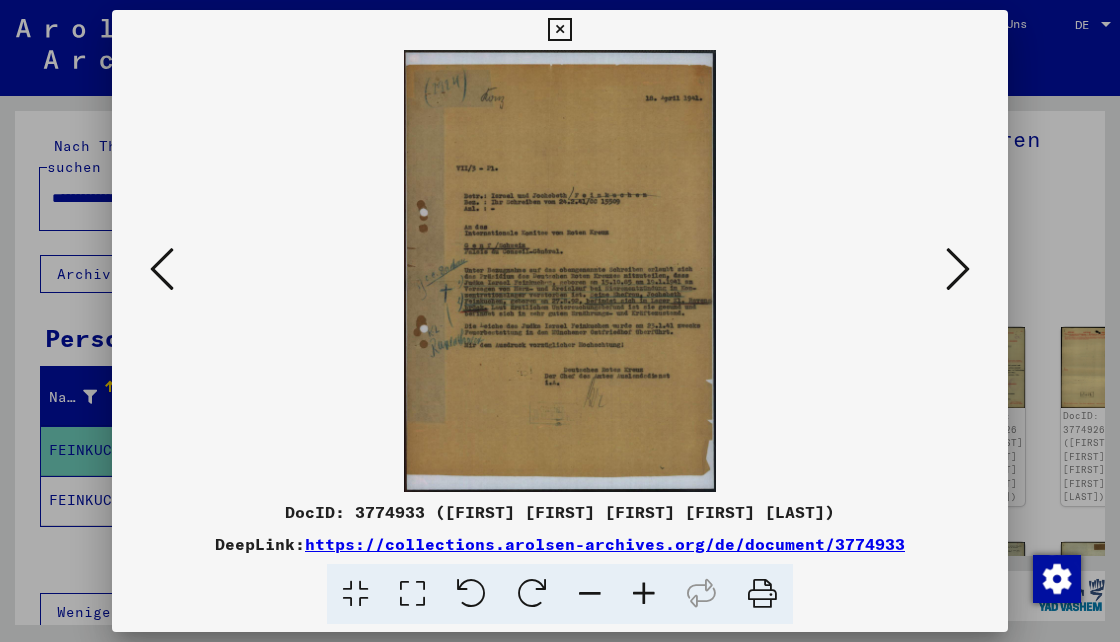 type 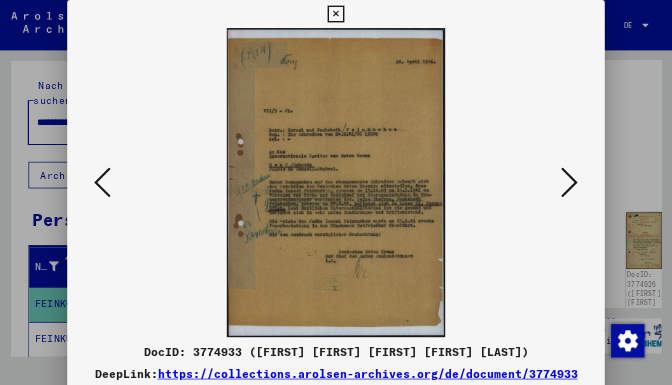 scroll, scrollTop: 133, scrollLeft: 0, axis: vertical 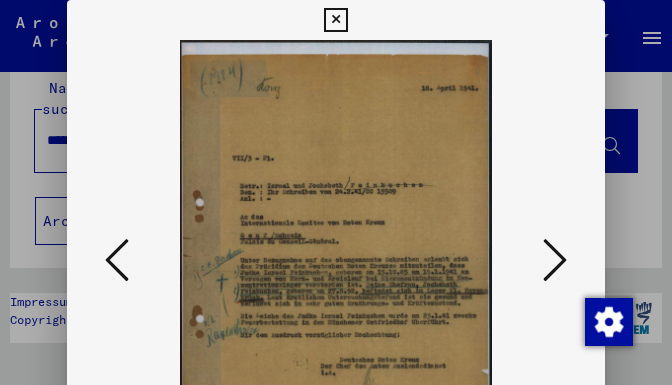 click at bounding box center [336, 261] 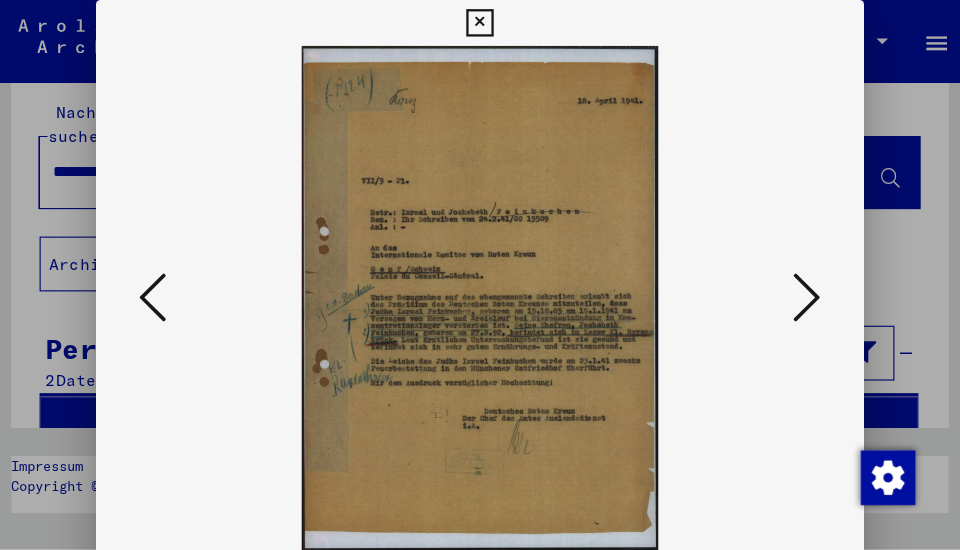 scroll, scrollTop: 0, scrollLeft: 0, axis: both 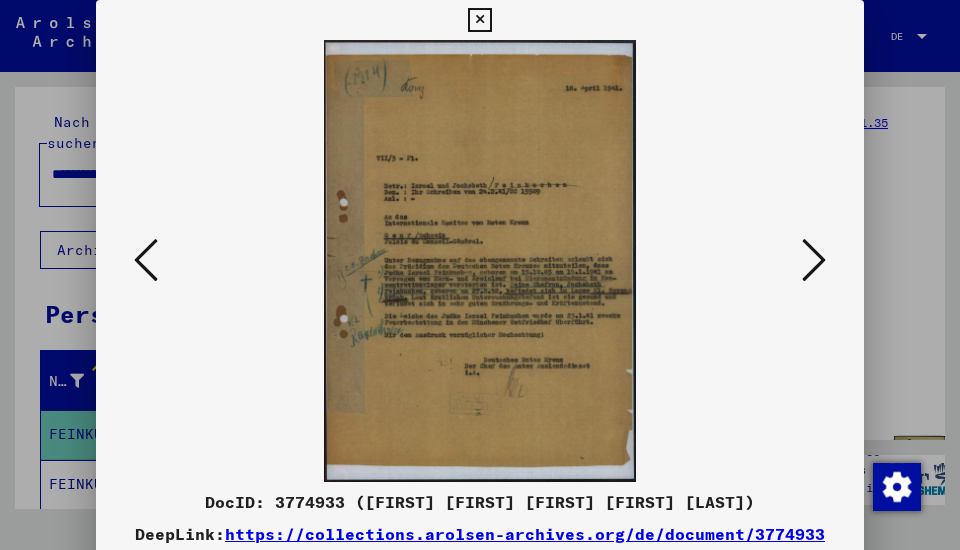 click at bounding box center [814, 260] 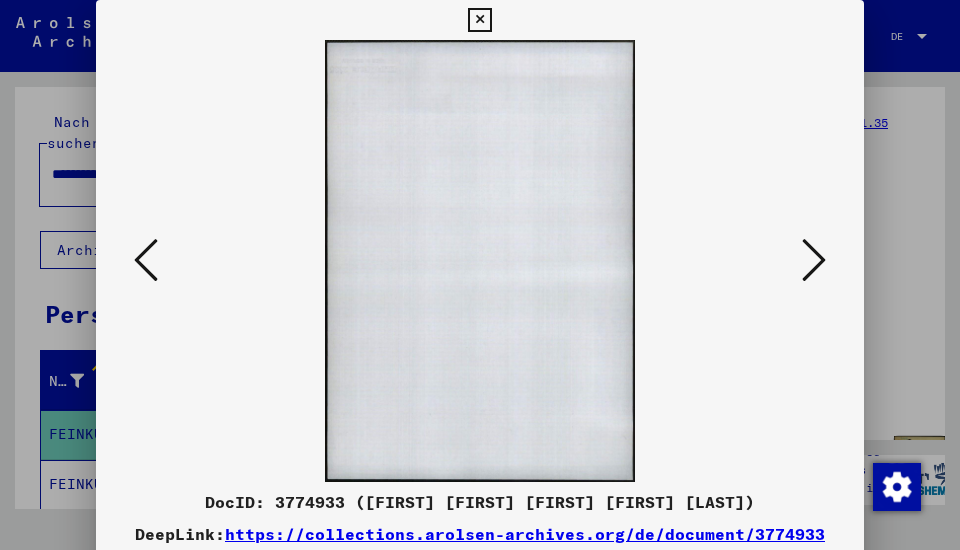 click at bounding box center [814, 260] 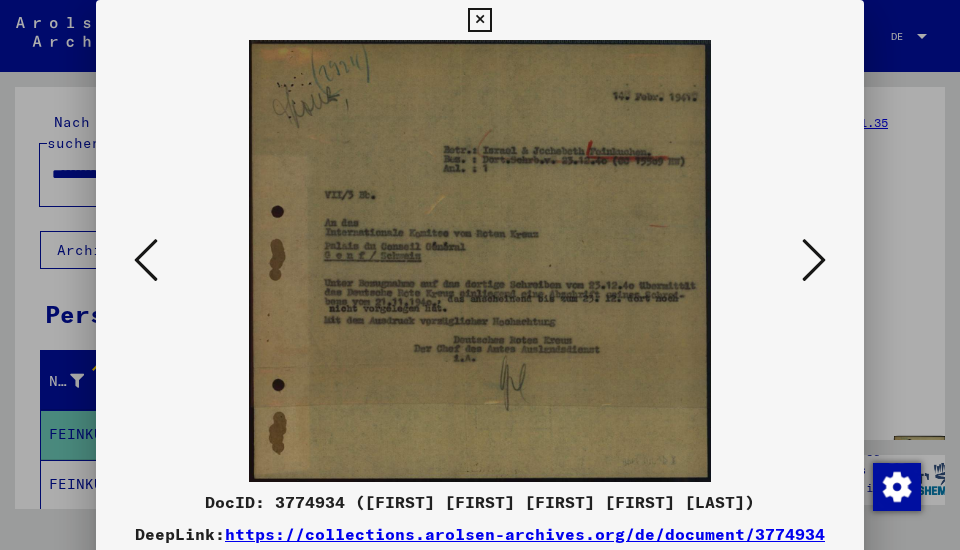 click at bounding box center (814, 260) 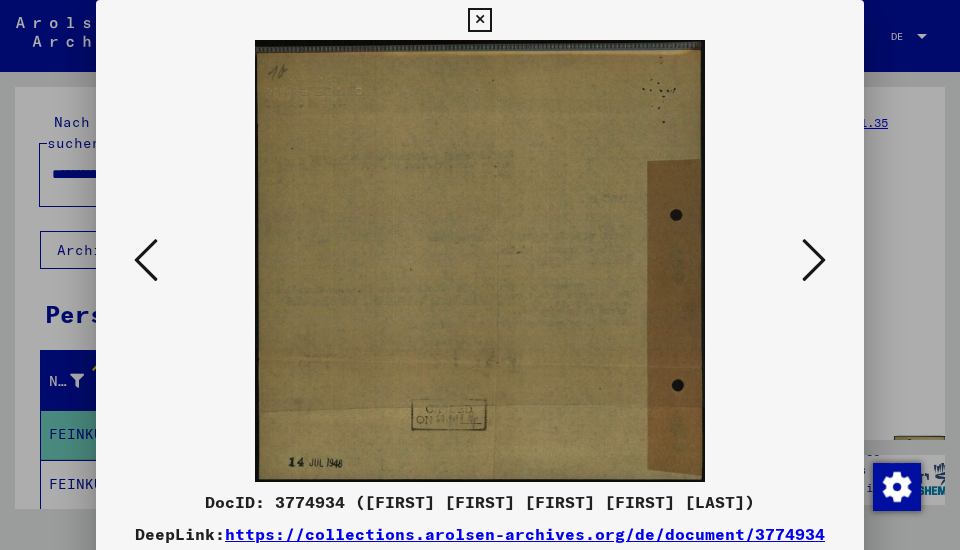 click at bounding box center (814, 260) 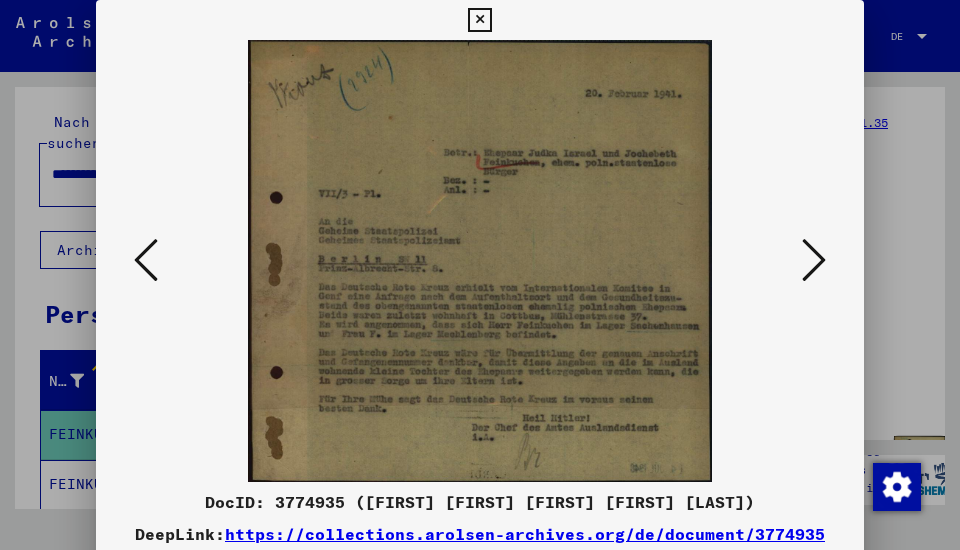 click at bounding box center [814, 260] 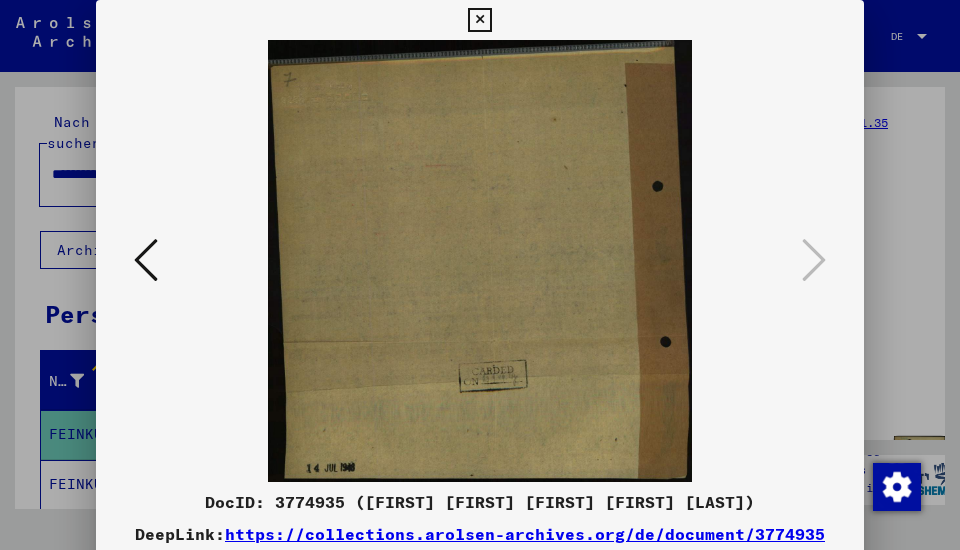 click at bounding box center (146, 260) 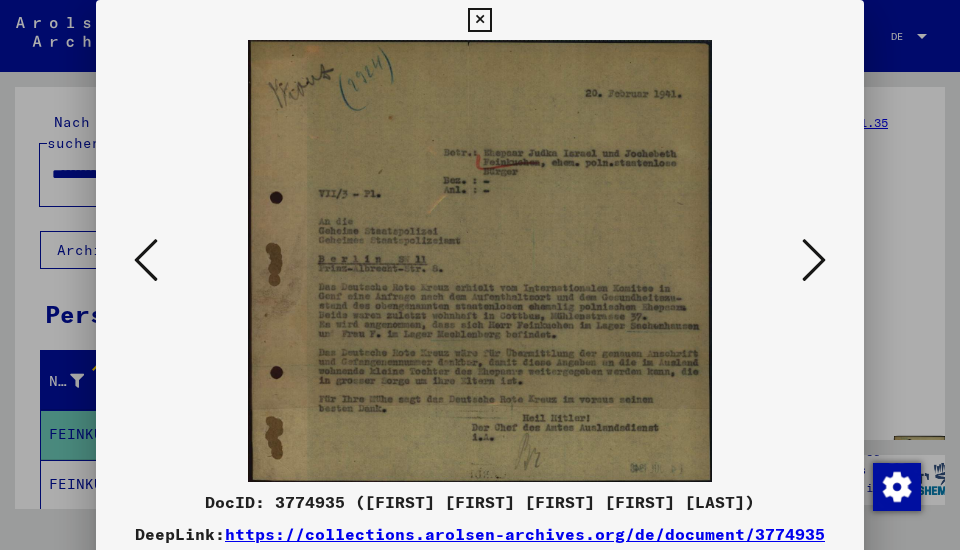 click at bounding box center (479, 20) 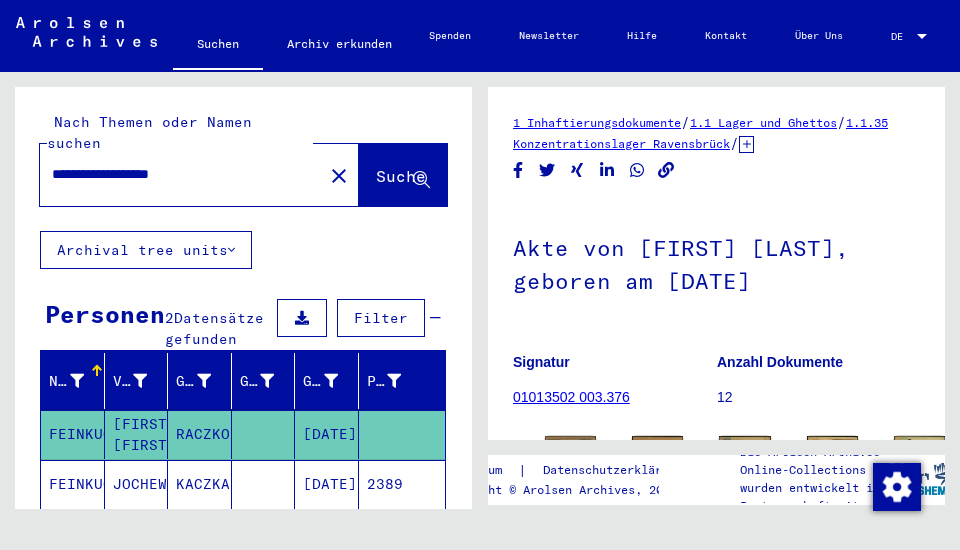 click on "JOCHEWIT" 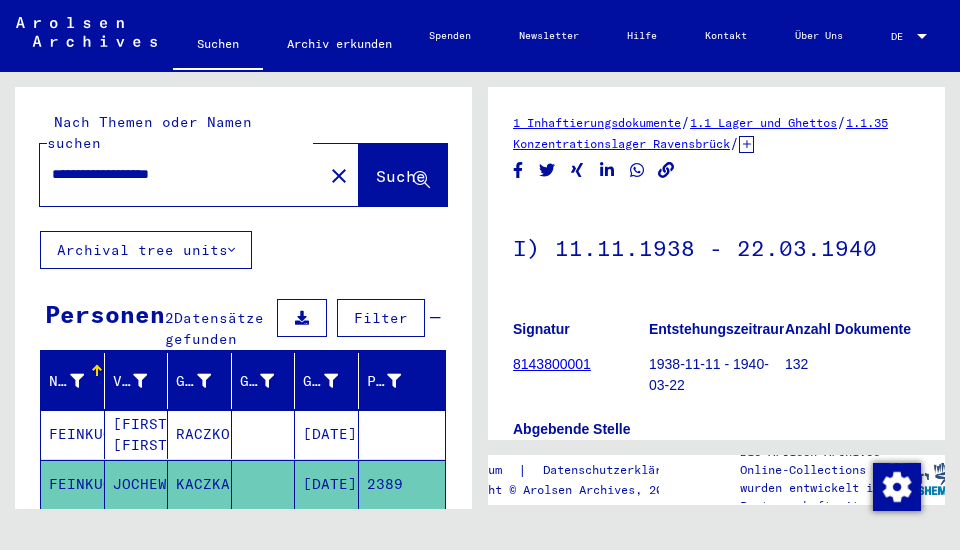 scroll, scrollTop: 0, scrollLeft: 0, axis: both 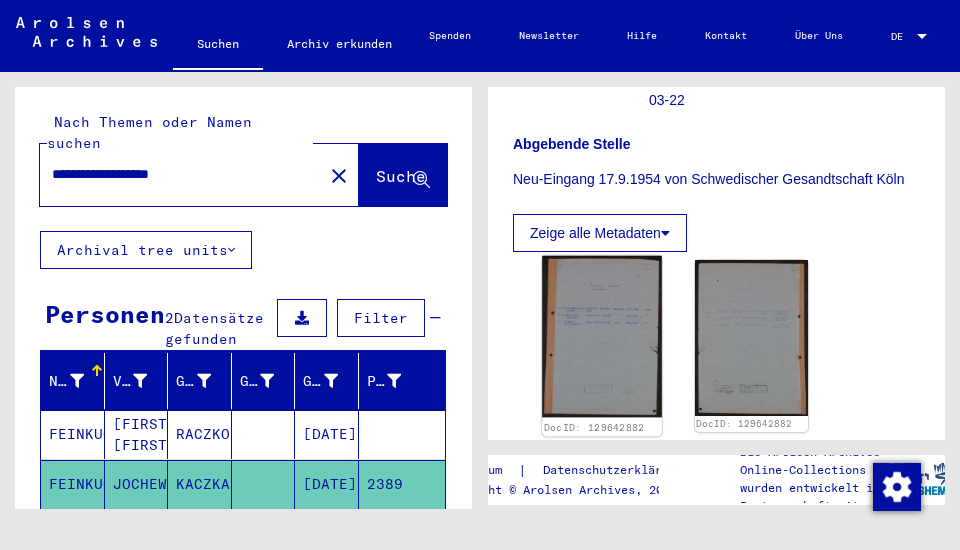 click 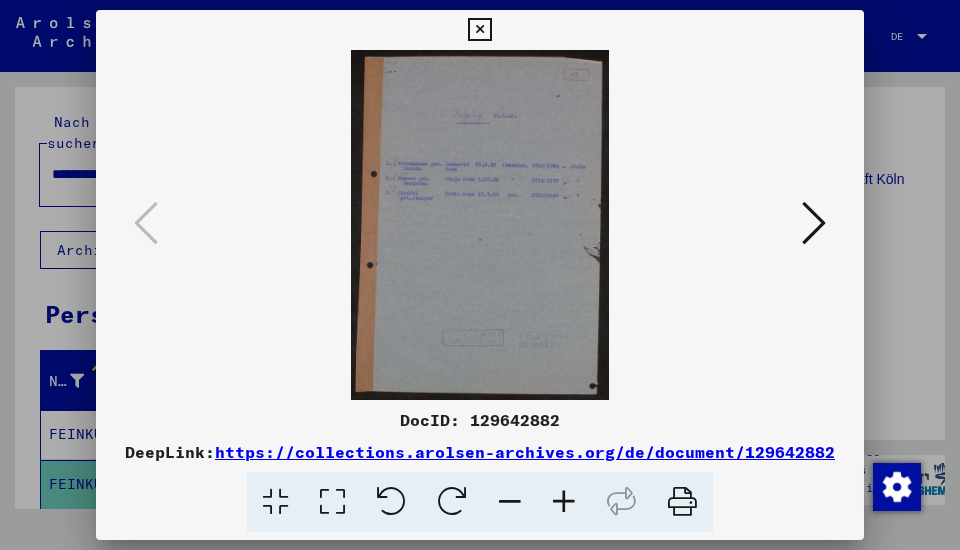drag, startPoint x: 478, startPoint y: 28, endPoint x: 483, endPoint y: 77, distance: 49.25444 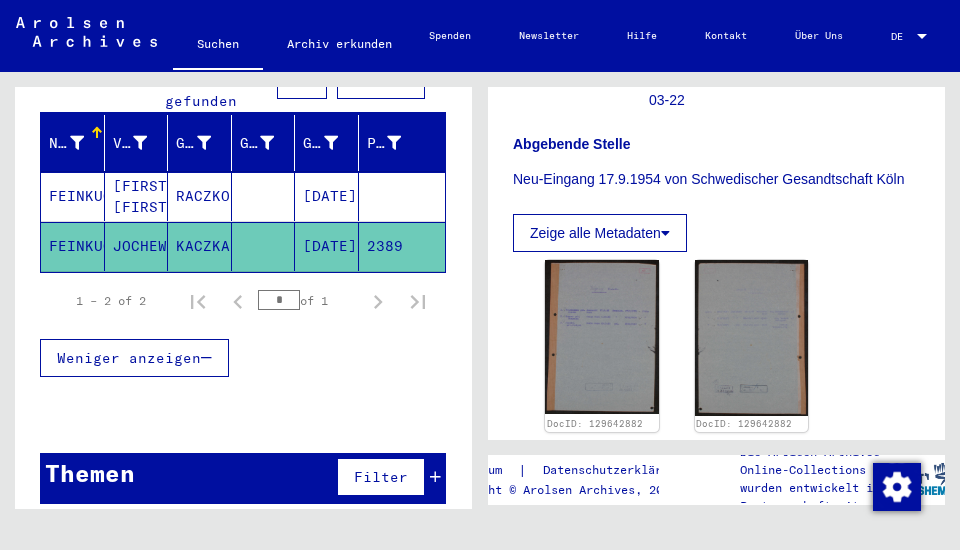 scroll, scrollTop: 247, scrollLeft: 0, axis: vertical 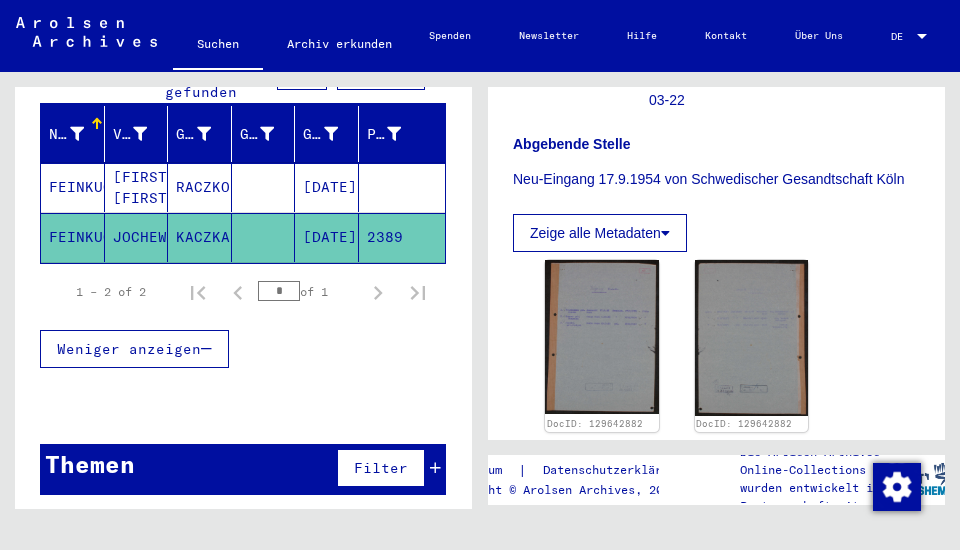 click on "Themen  Filter" at bounding box center (243, 469) 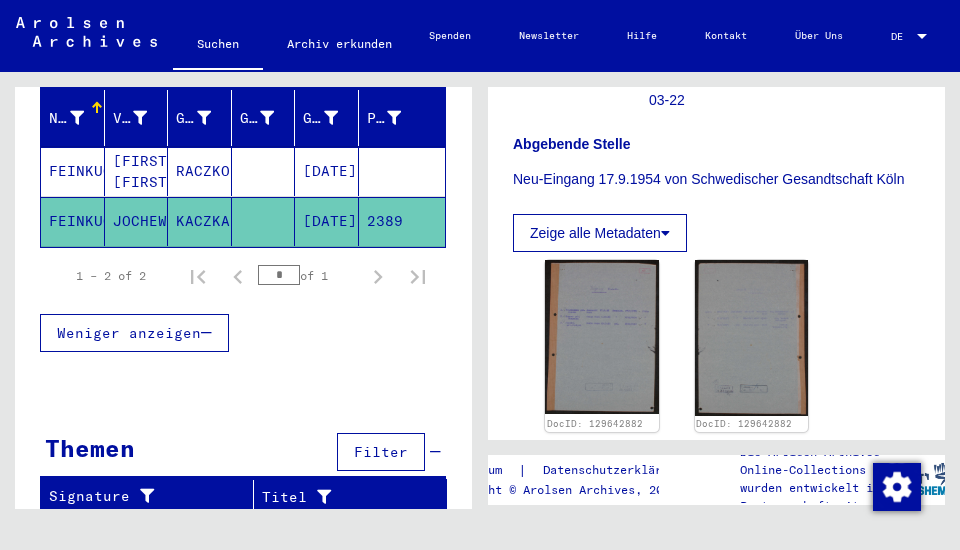 scroll, scrollTop: 0, scrollLeft: 0, axis: both 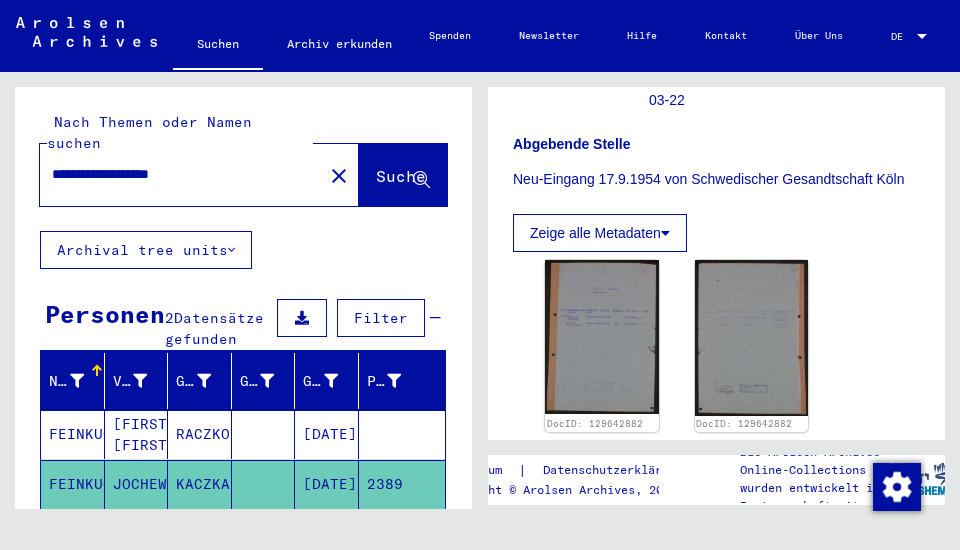 drag, startPoint x: 129, startPoint y: 153, endPoint x: 28, endPoint y: 154, distance: 101.00495 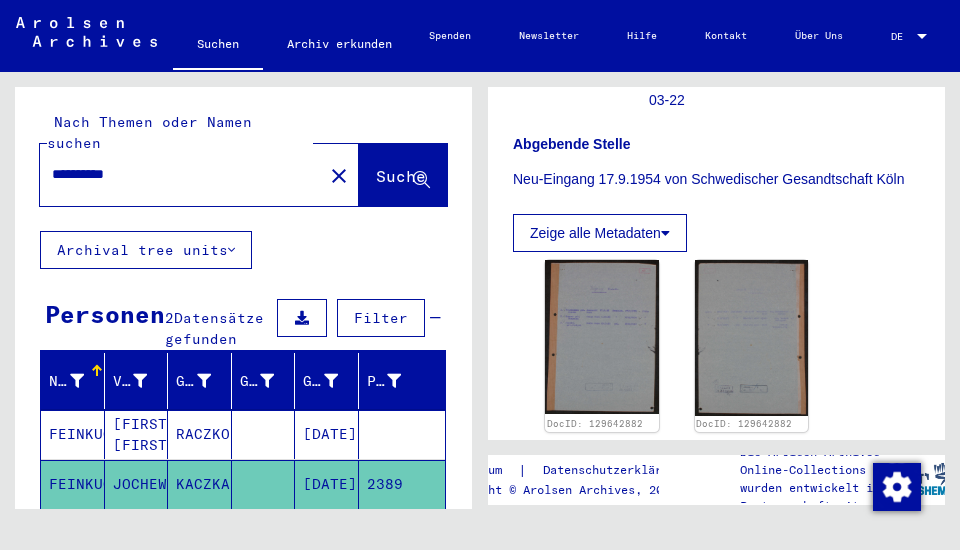 click on "Suche" 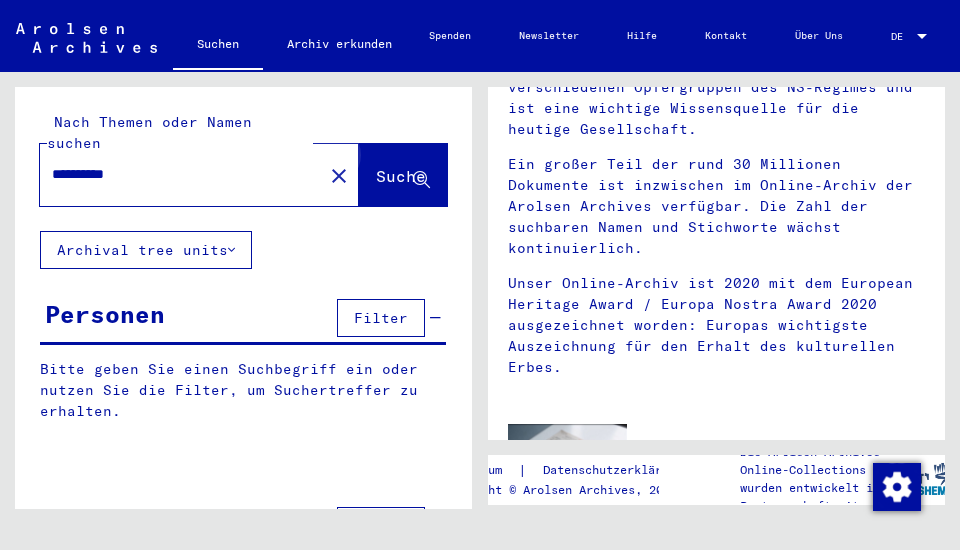scroll, scrollTop: 0, scrollLeft: 0, axis: both 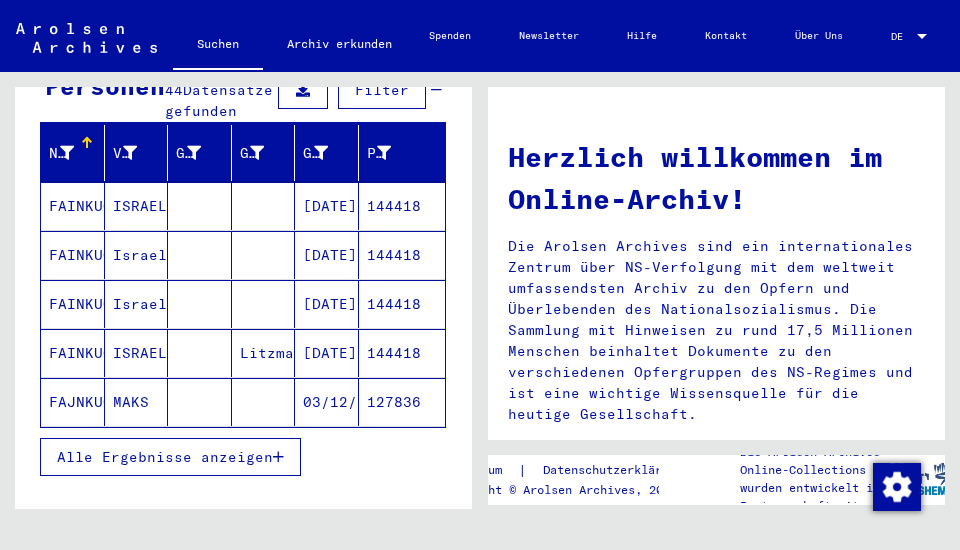 click on "FAINKUCHEN" at bounding box center (73, 255) 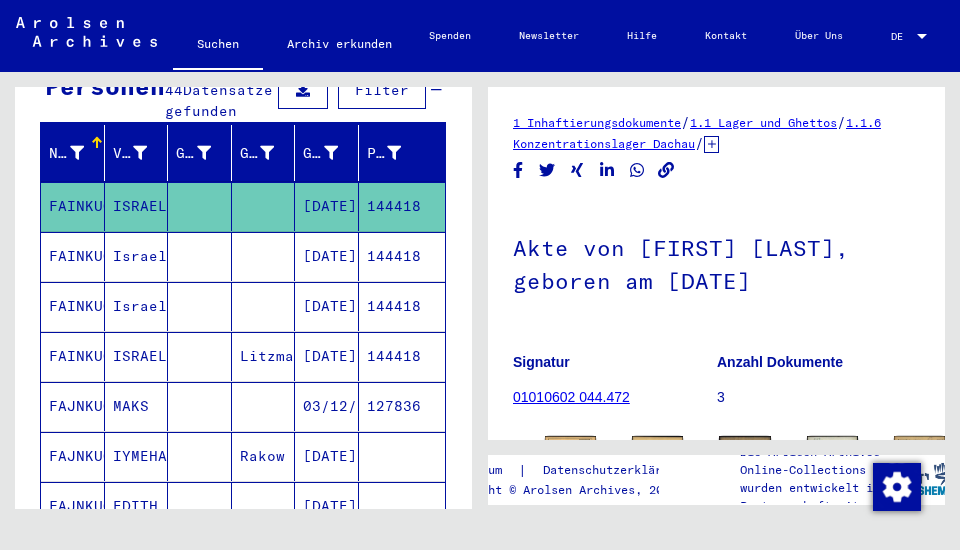 scroll, scrollTop: 0, scrollLeft: 0, axis: both 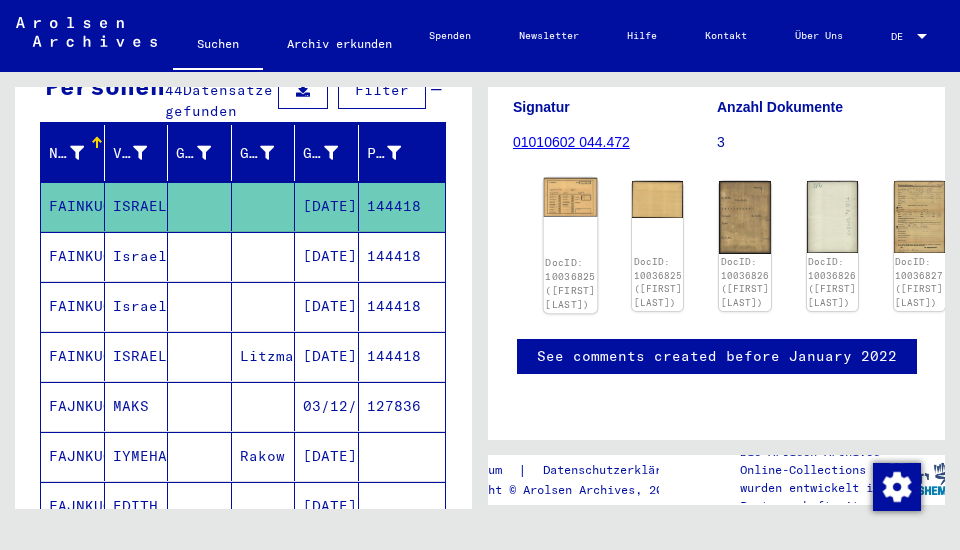 click 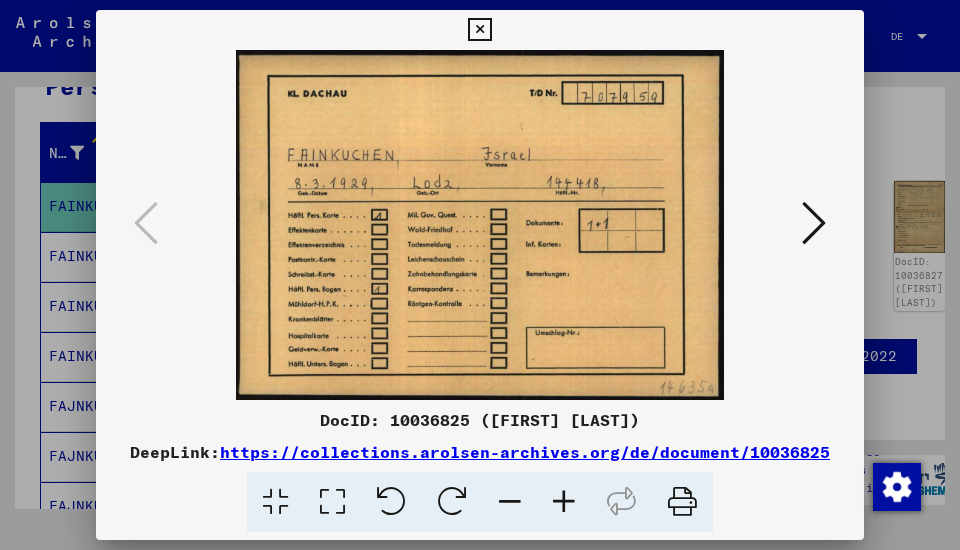 drag, startPoint x: 466, startPoint y: 194, endPoint x: 816, endPoint y: 235, distance: 352.39325 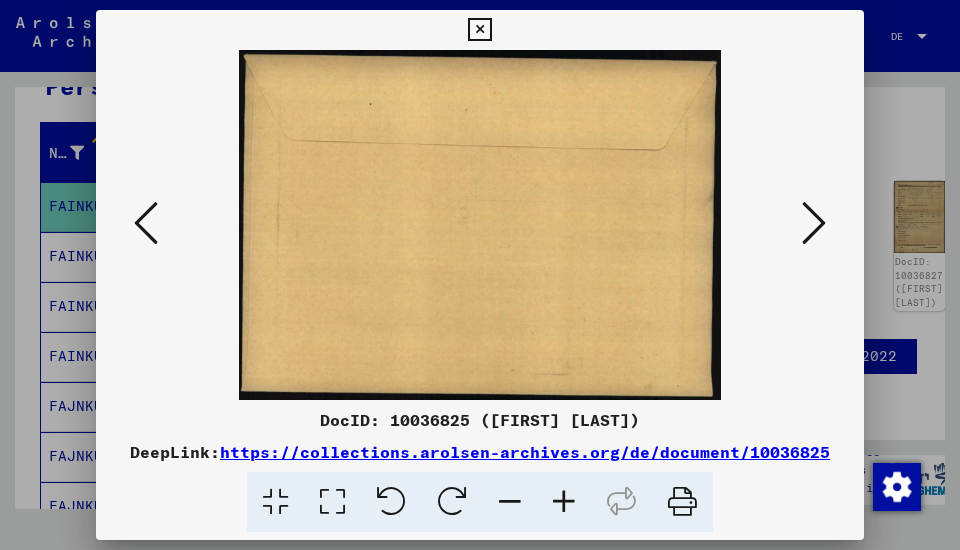 click at bounding box center (814, 223) 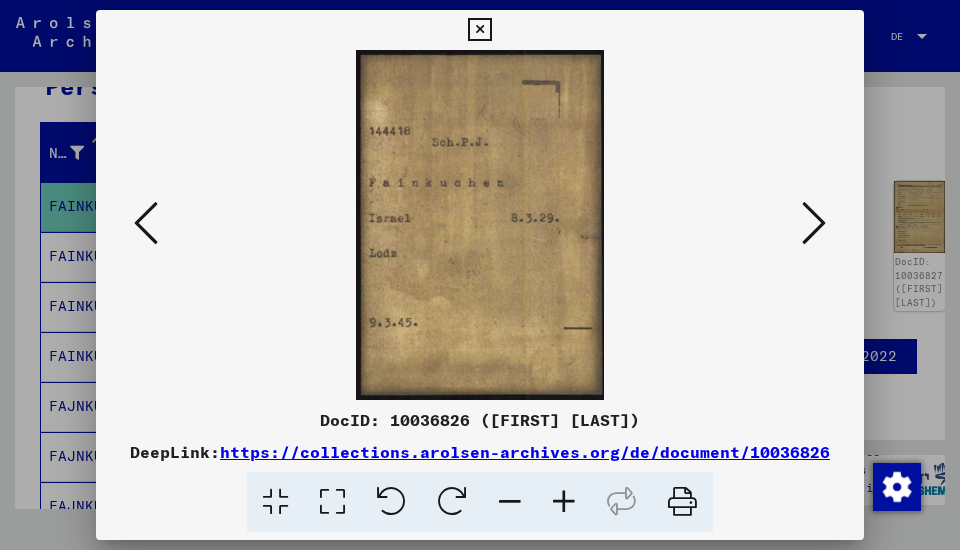click at bounding box center [814, 223] 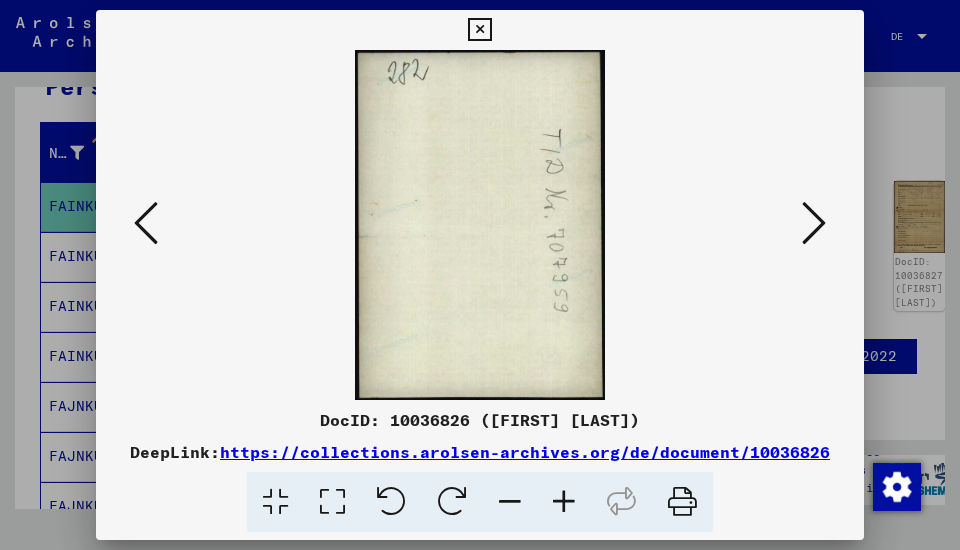 click at bounding box center (814, 223) 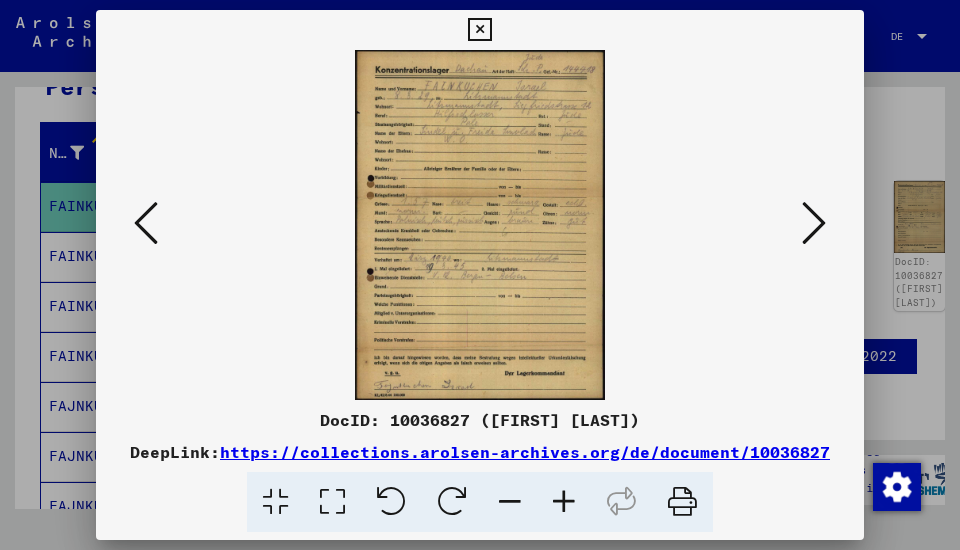 click at bounding box center [479, 30] 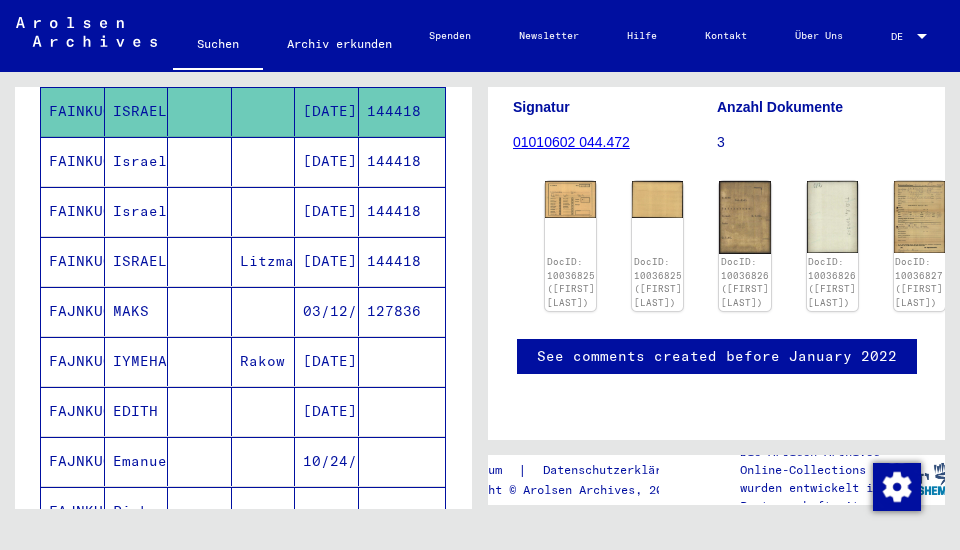 scroll, scrollTop: 342, scrollLeft: 0, axis: vertical 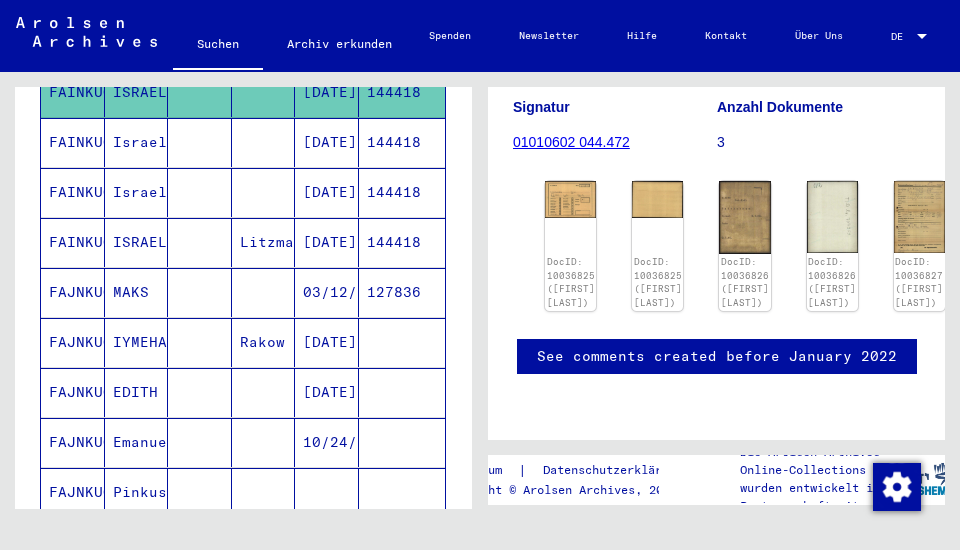 click on "FAINKUCHEN" at bounding box center [73, 192] 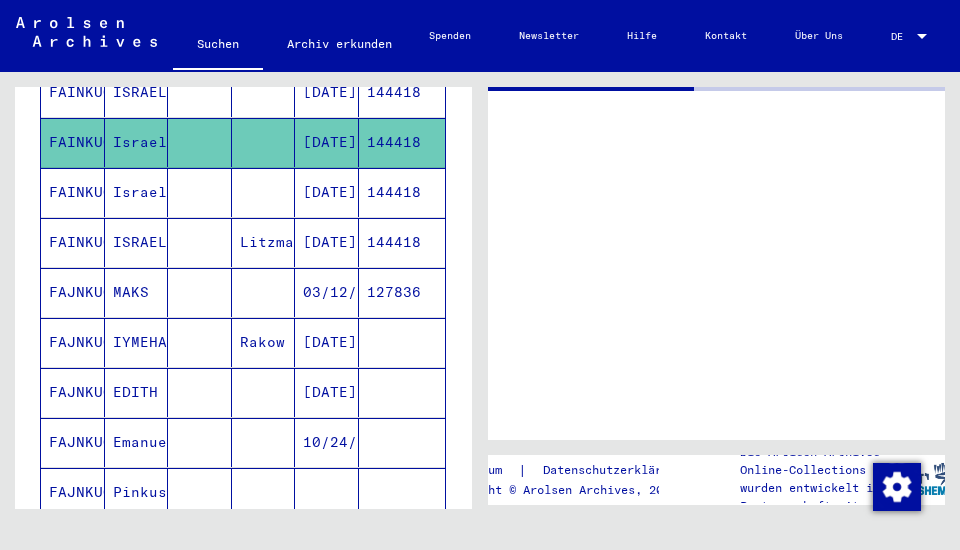 scroll, scrollTop: 0, scrollLeft: 0, axis: both 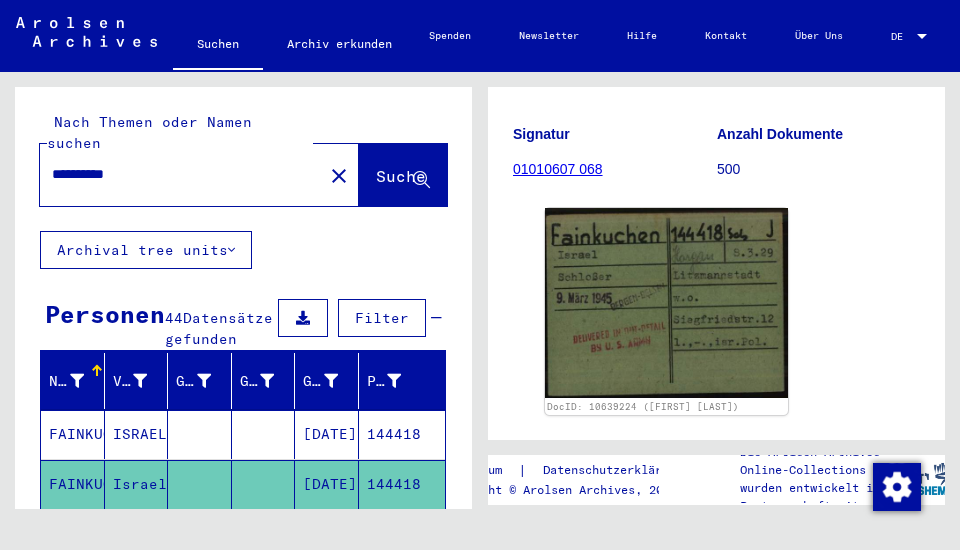 click on "**********" at bounding box center [181, 174] 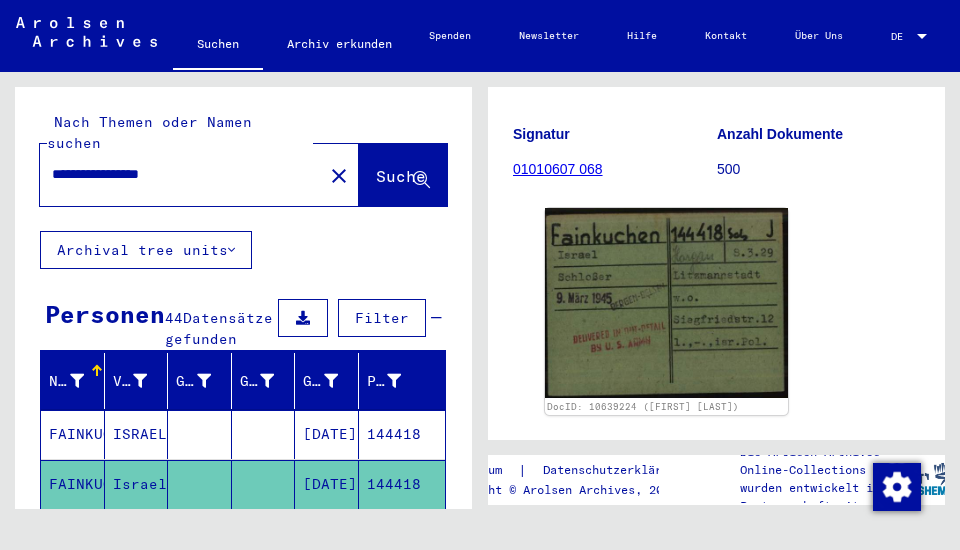 type on "**********" 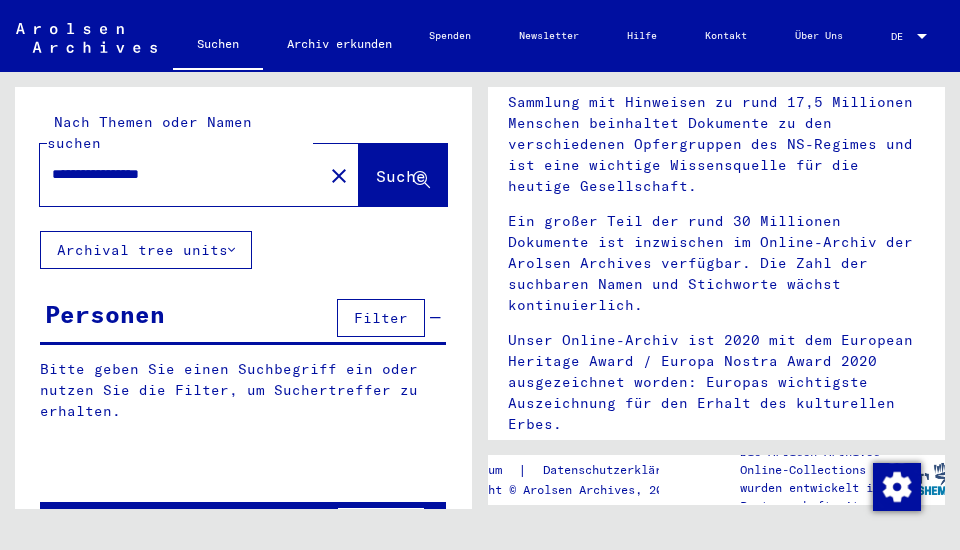 scroll, scrollTop: 0, scrollLeft: 0, axis: both 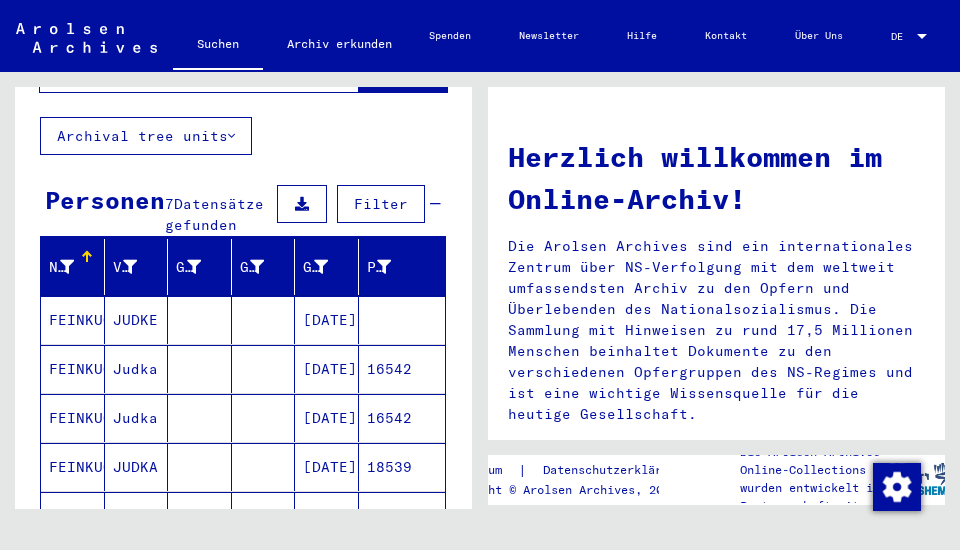 click on "JUDKE" at bounding box center (137, 369) 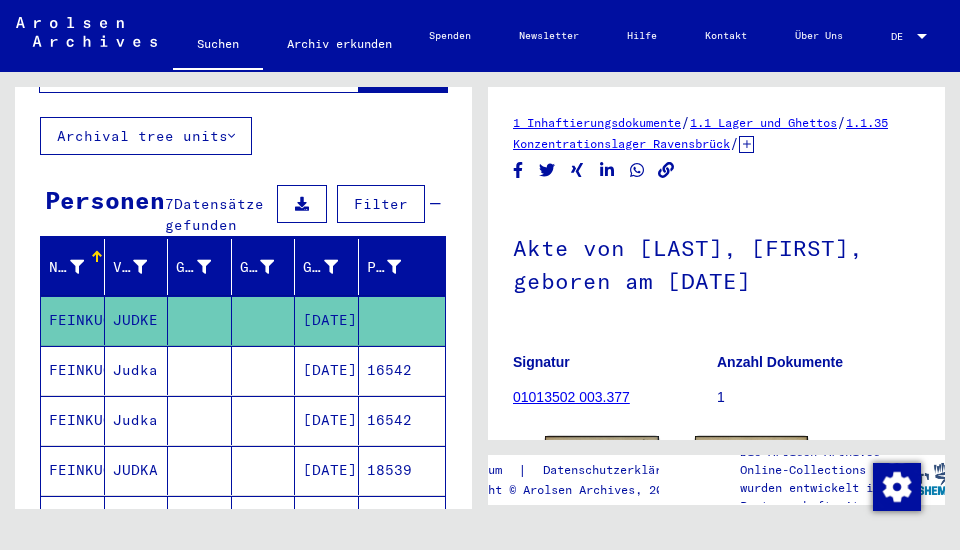 scroll, scrollTop: 0, scrollLeft: 0, axis: both 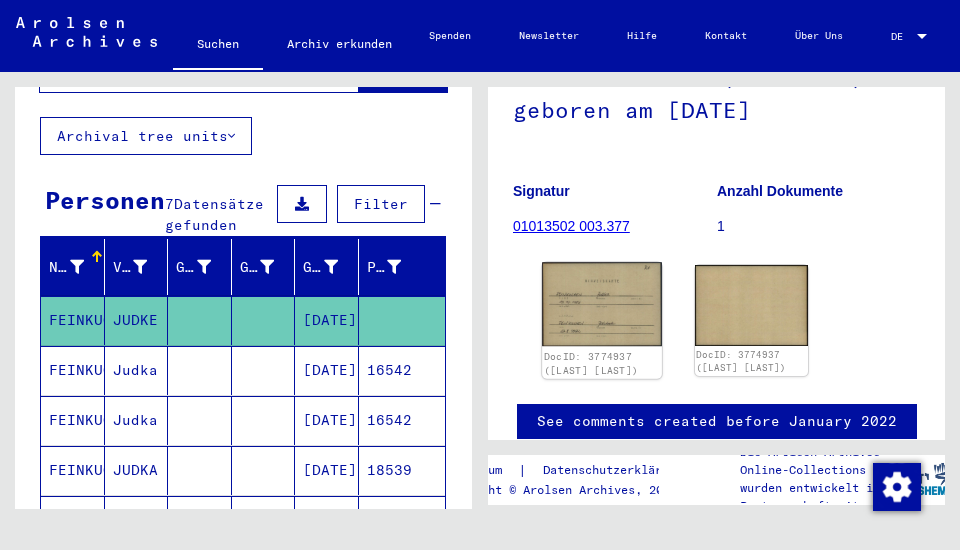 click 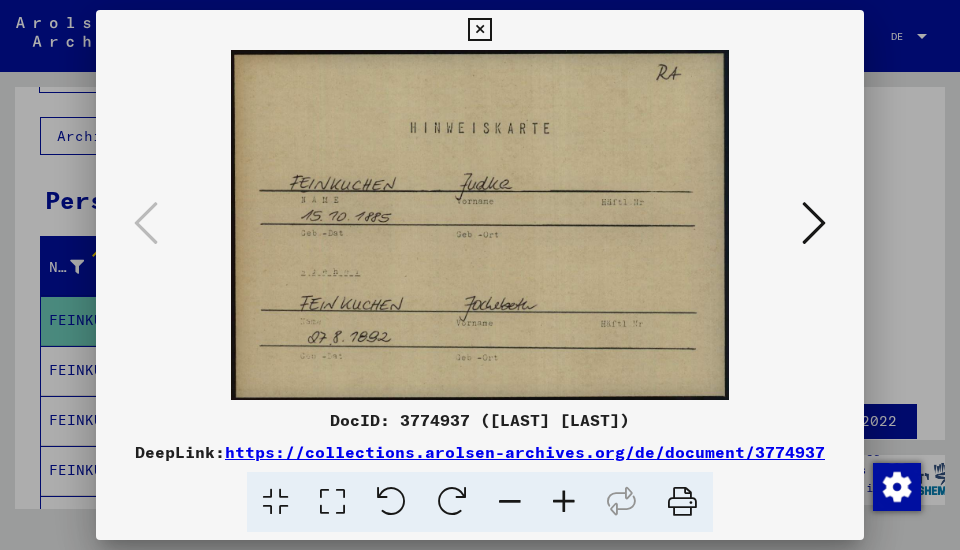 click at bounding box center [814, 223] 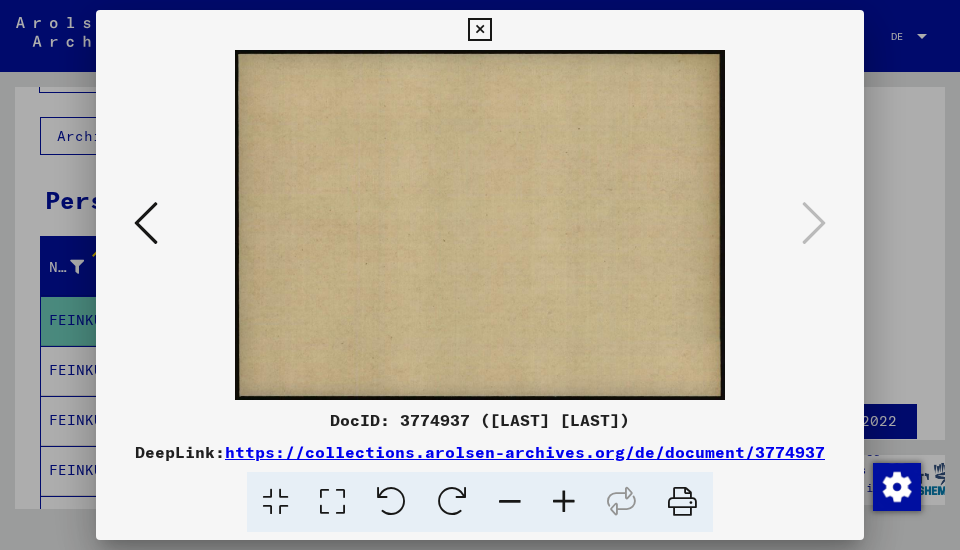 click at bounding box center [479, 30] 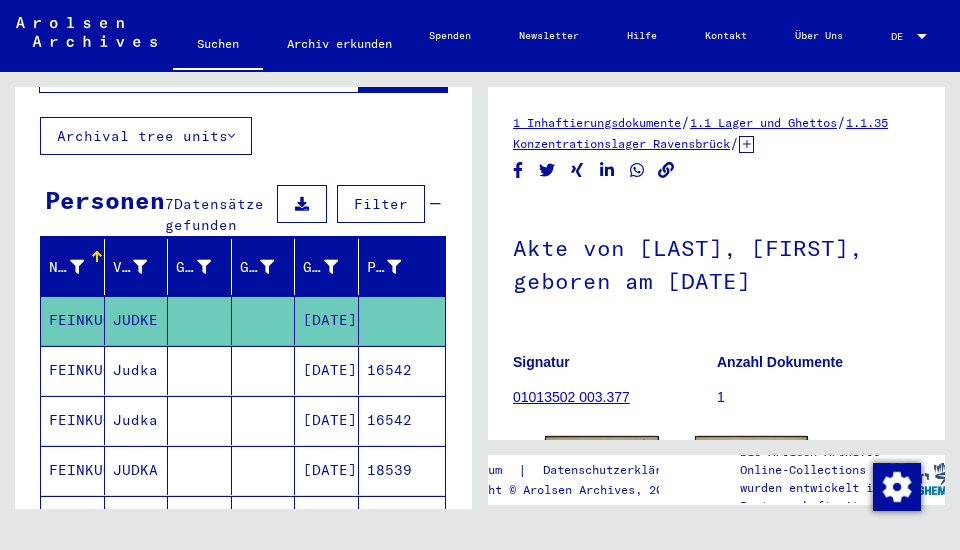 scroll, scrollTop: 114, scrollLeft: 0, axis: vertical 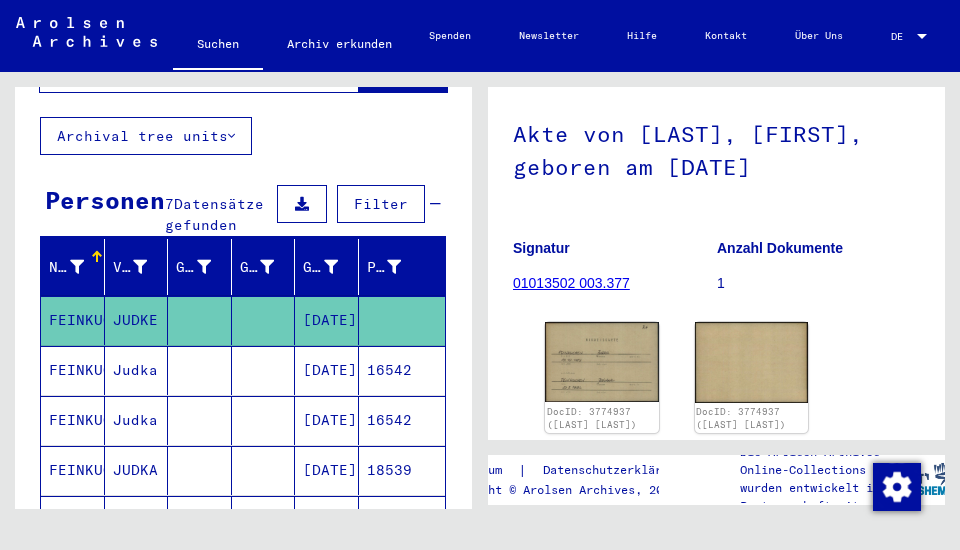 click on "Judka" at bounding box center [137, 420] 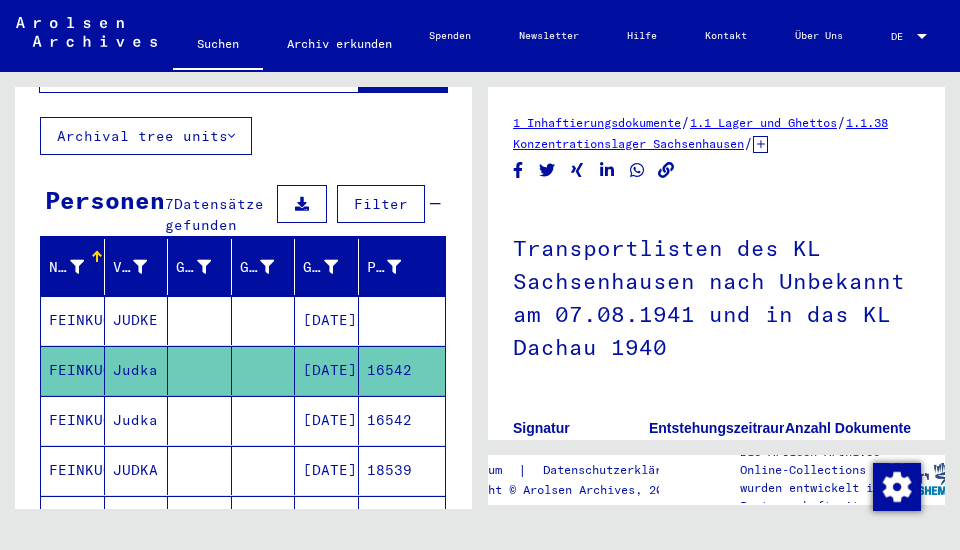 scroll, scrollTop: 0, scrollLeft: 0, axis: both 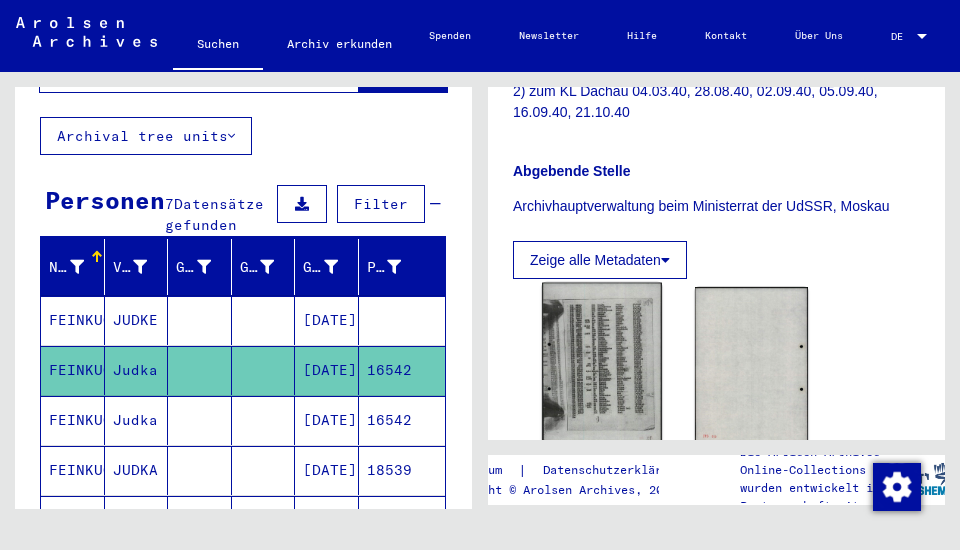 click 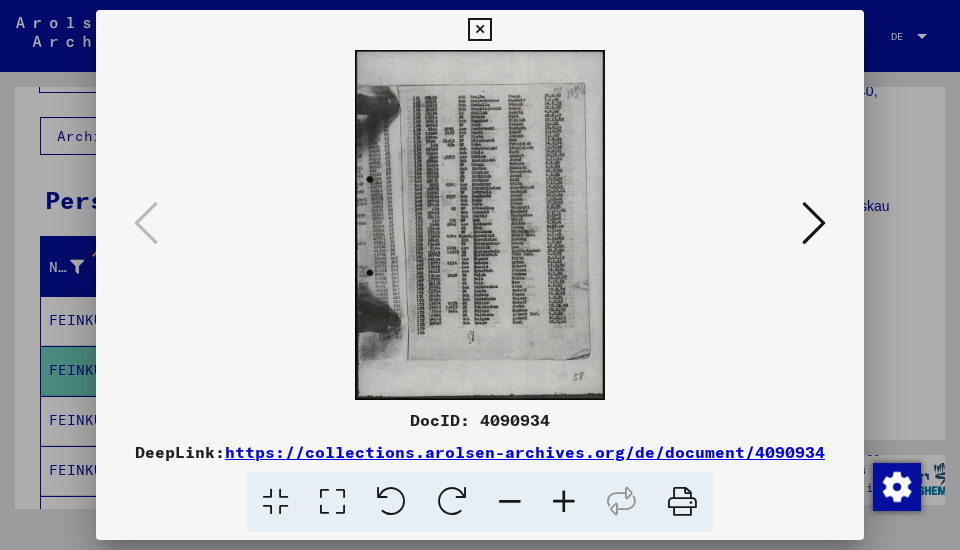 click at bounding box center (479, 30) 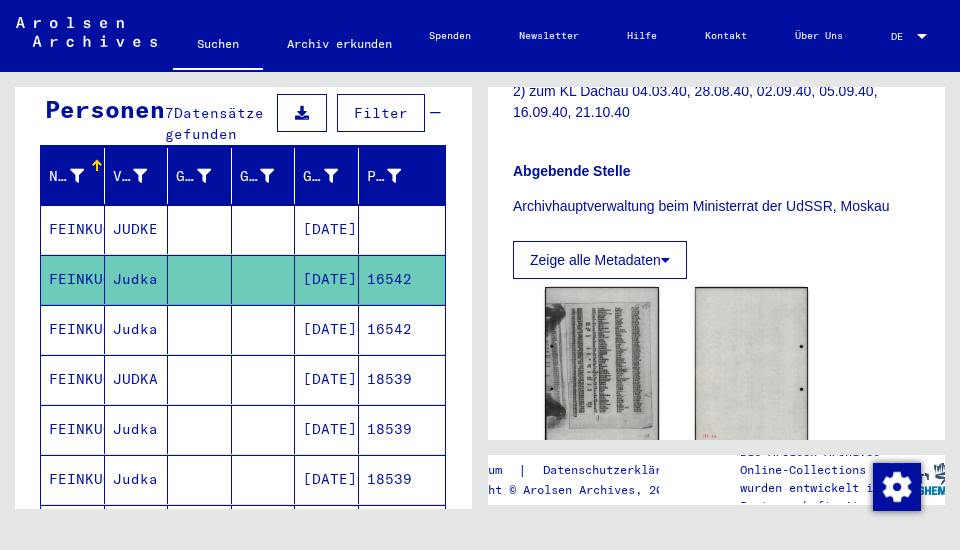 scroll, scrollTop: 228, scrollLeft: 0, axis: vertical 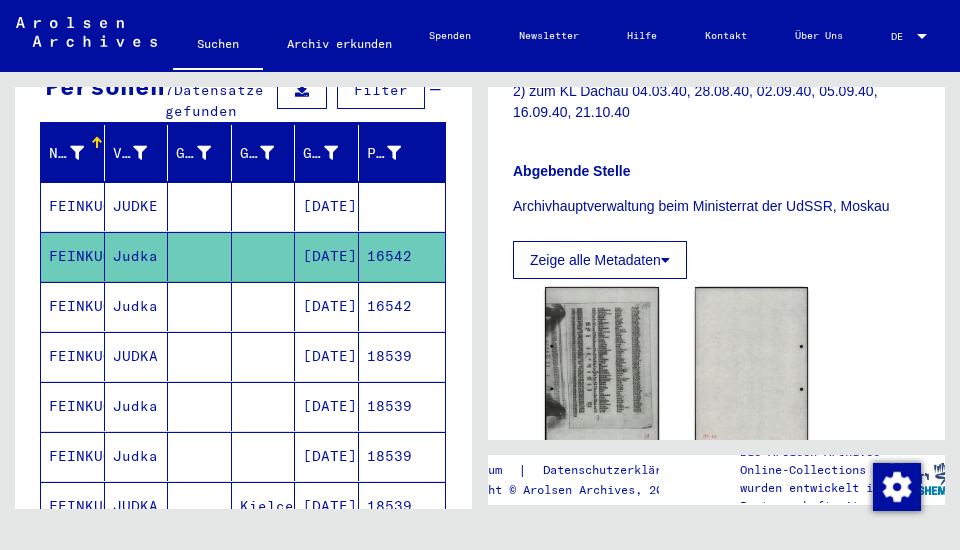 click on "FEINKUCHEN" at bounding box center [73, 356] 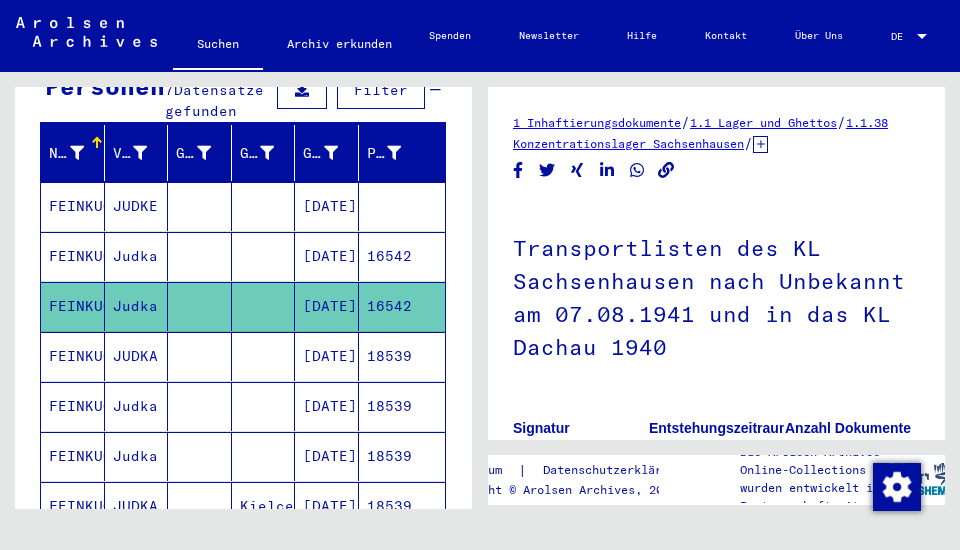 scroll, scrollTop: 0, scrollLeft: 0, axis: both 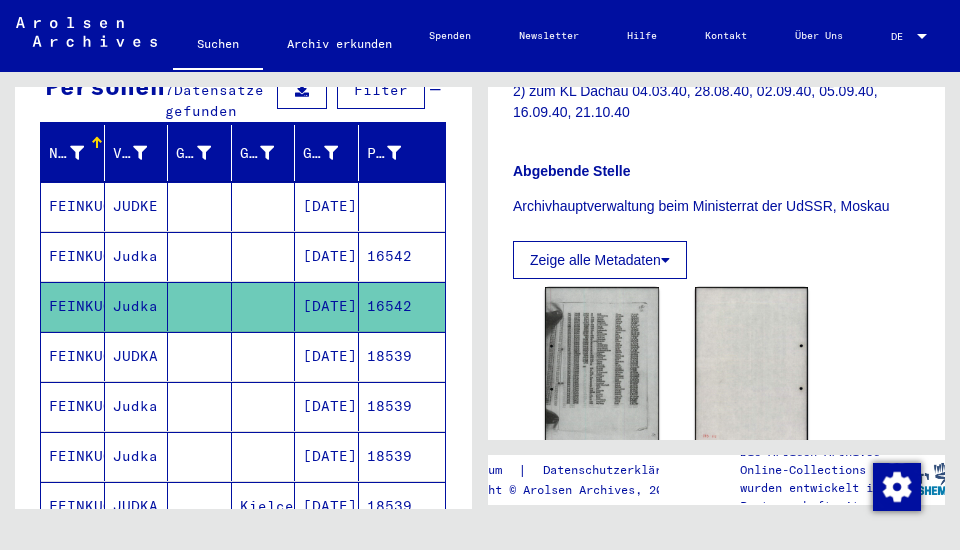click on "DocID: 4090956 DocID: 4090956" 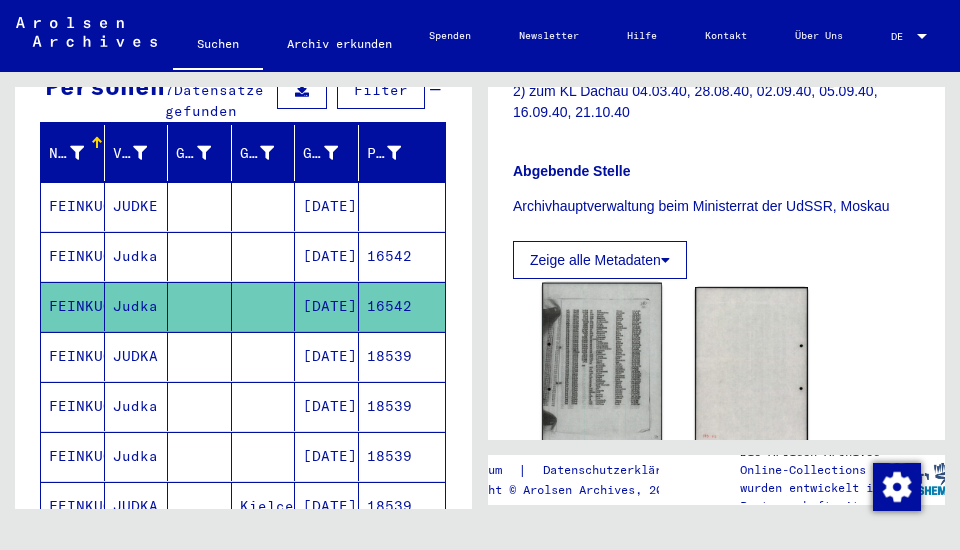 click 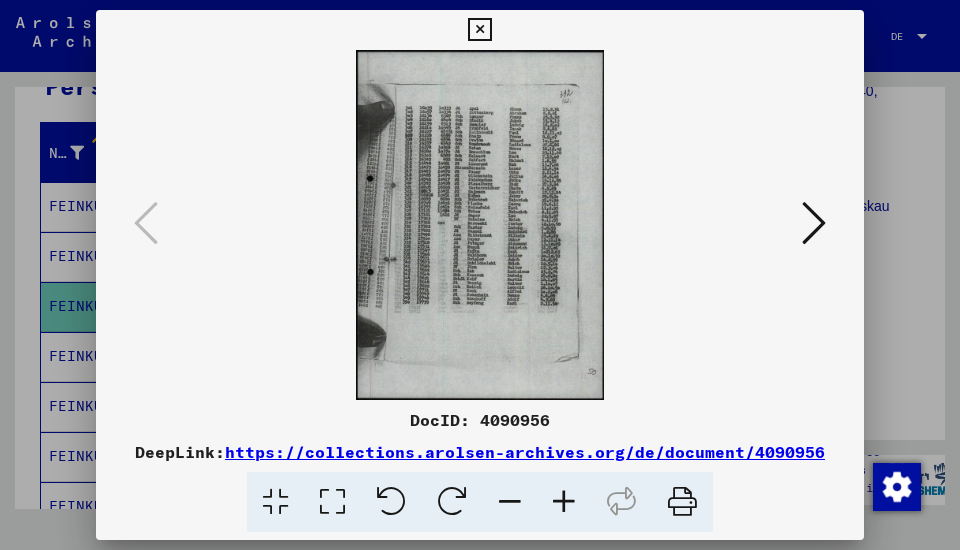 click at bounding box center [479, 30] 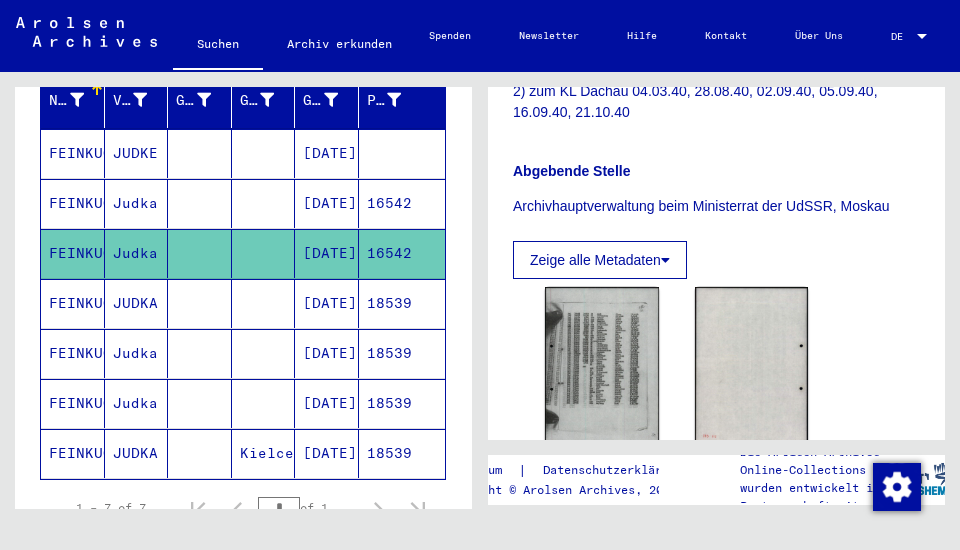 scroll, scrollTop: 342, scrollLeft: 0, axis: vertical 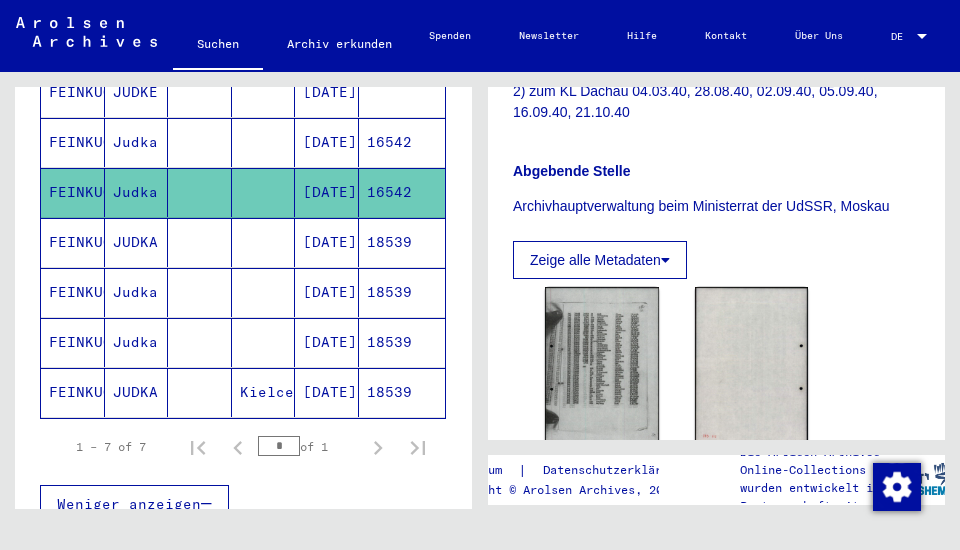 click on "JUDKA" at bounding box center (137, 292) 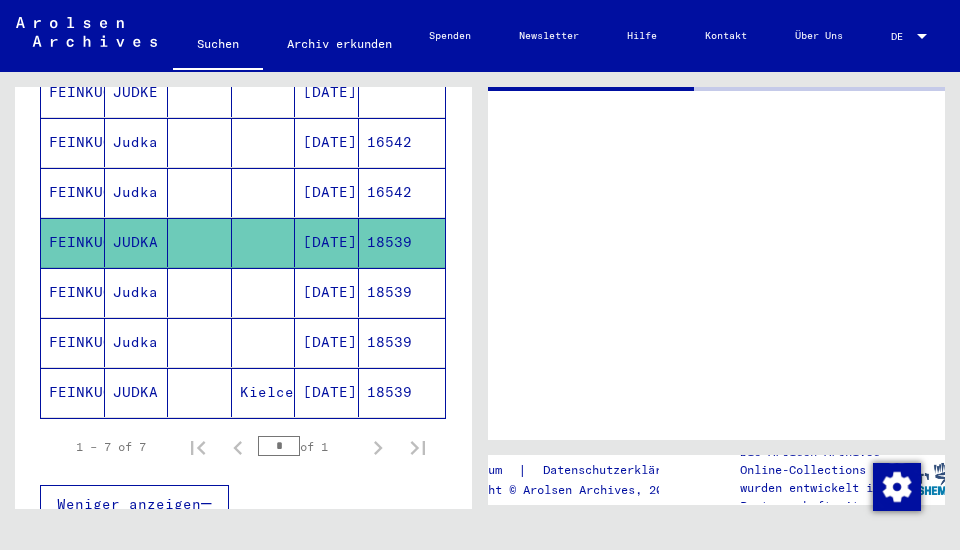 scroll, scrollTop: 0, scrollLeft: 0, axis: both 